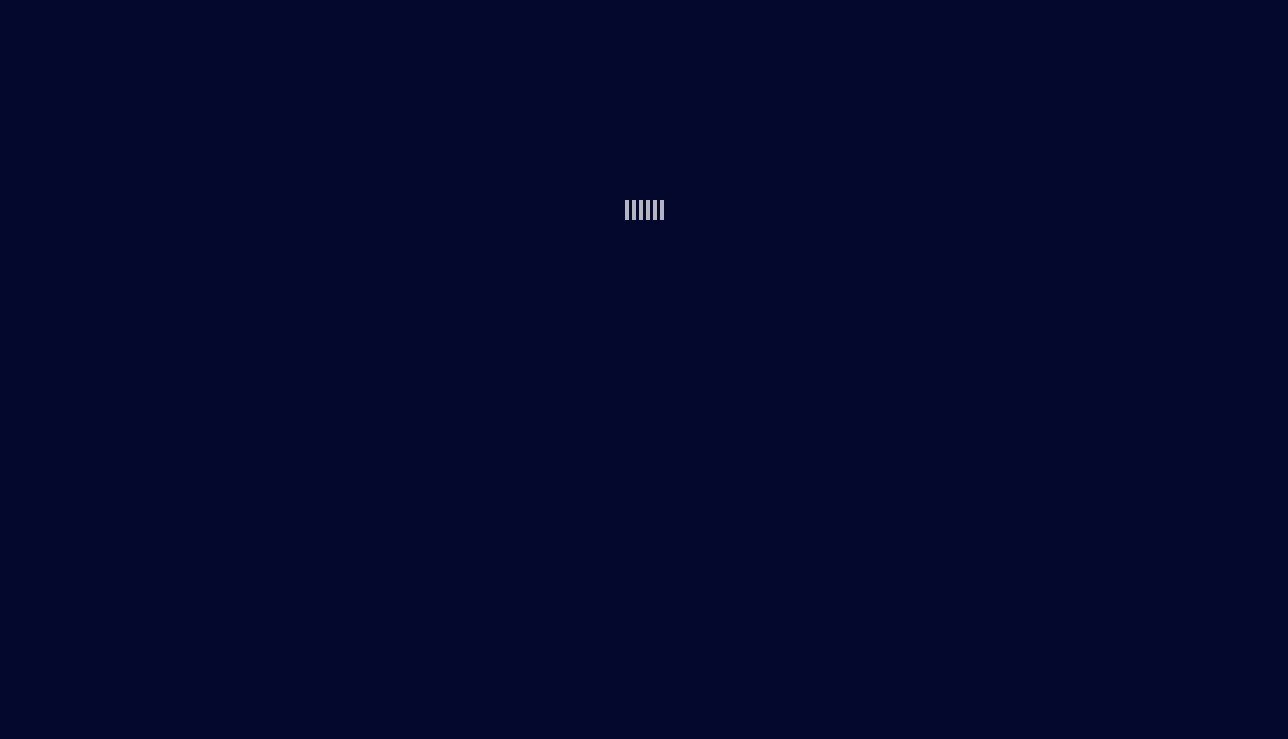 scroll, scrollTop: 0, scrollLeft: 0, axis: both 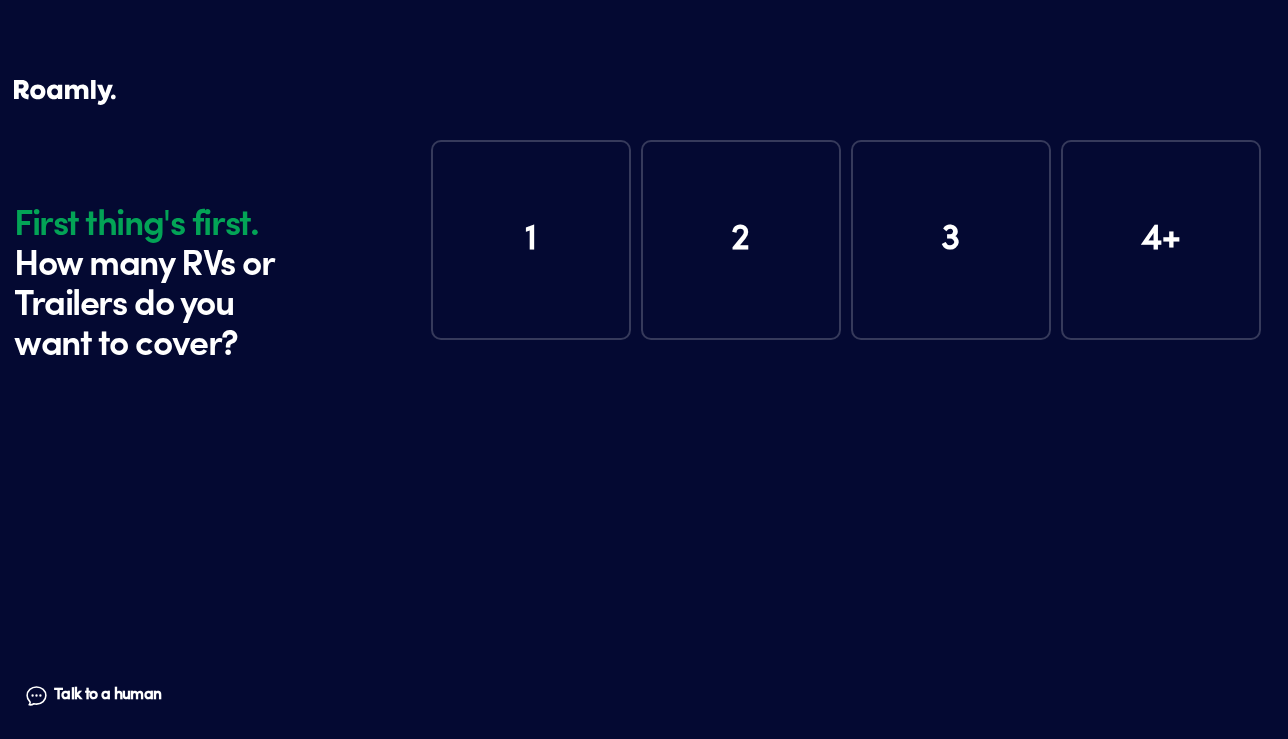 click on "1" at bounding box center (531, 240) 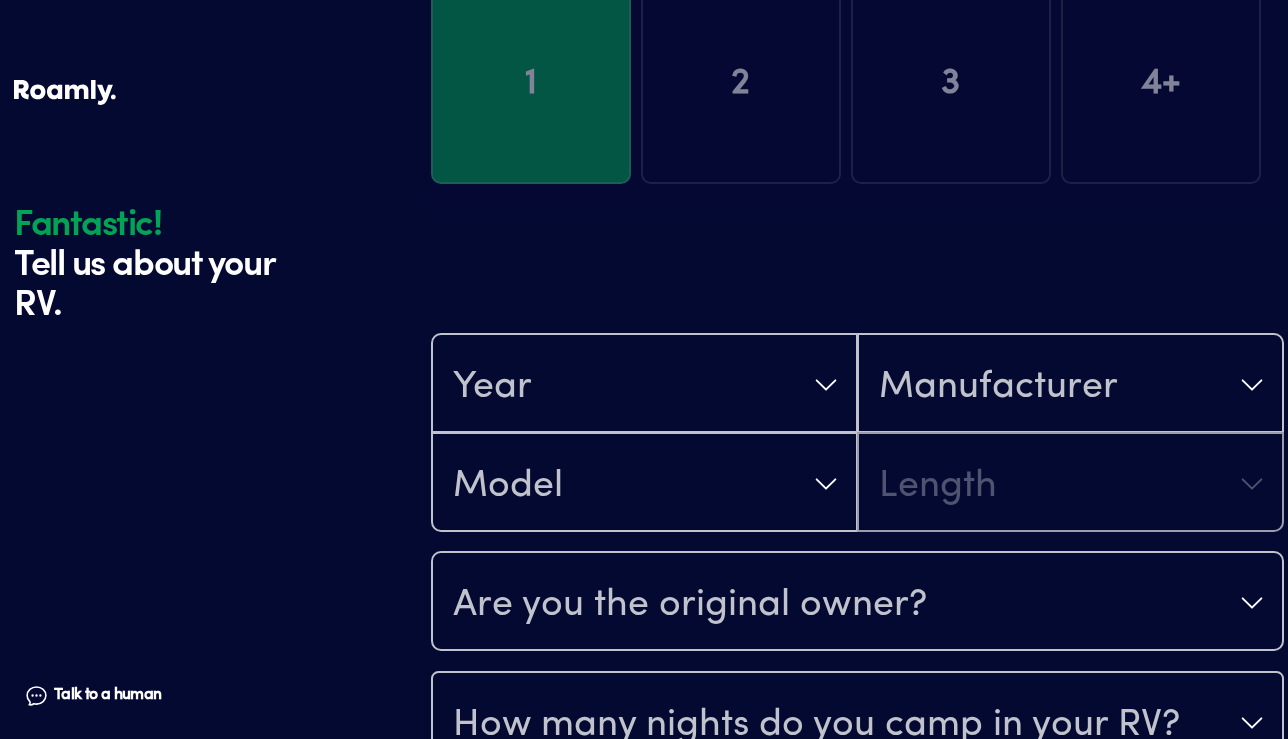 scroll, scrollTop: 390, scrollLeft: 0, axis: vertical 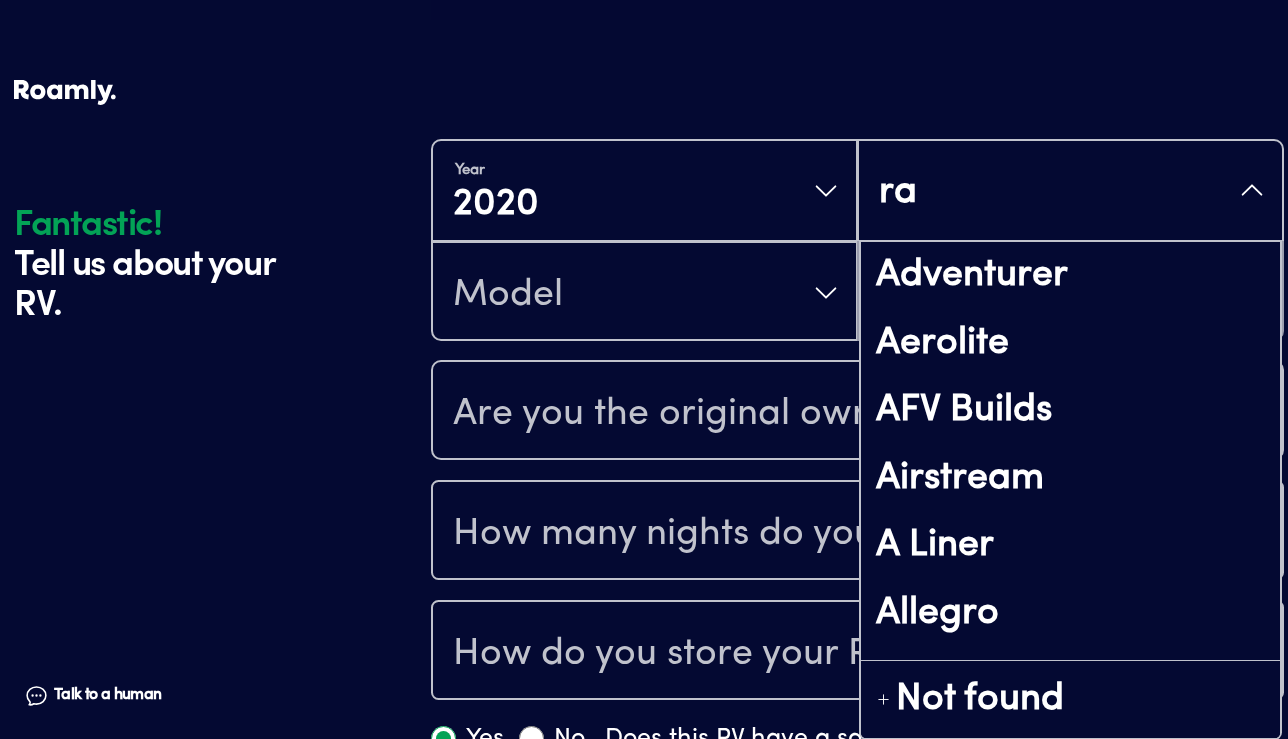 type on "ram" 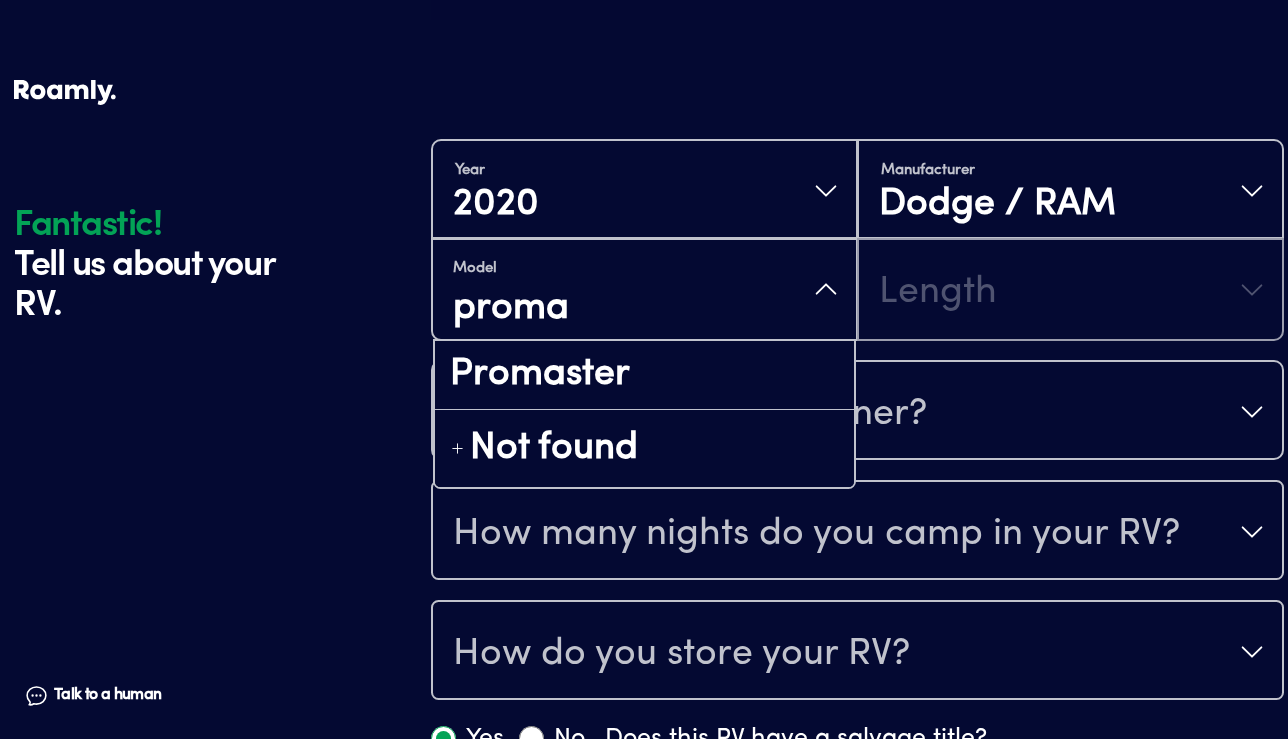 type on "promas" 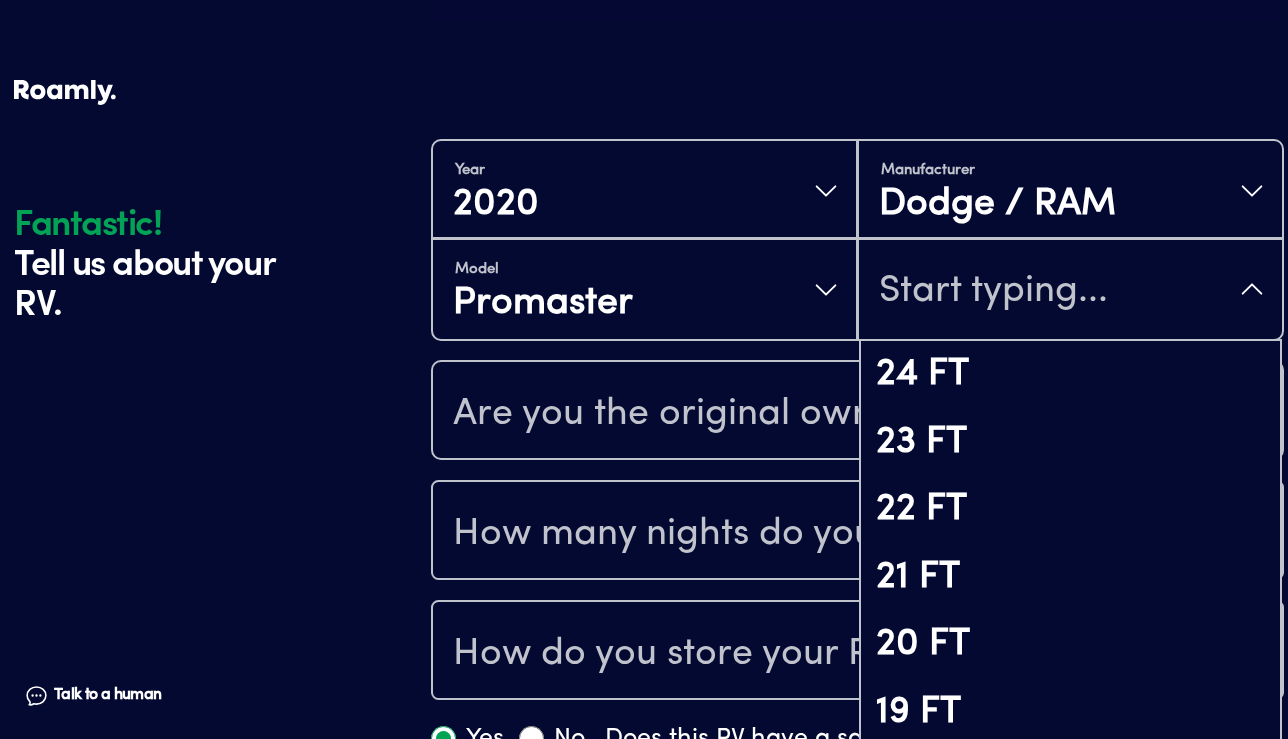 scroll, scrollTop: 55, scrollLeft: 0, axis: vertical 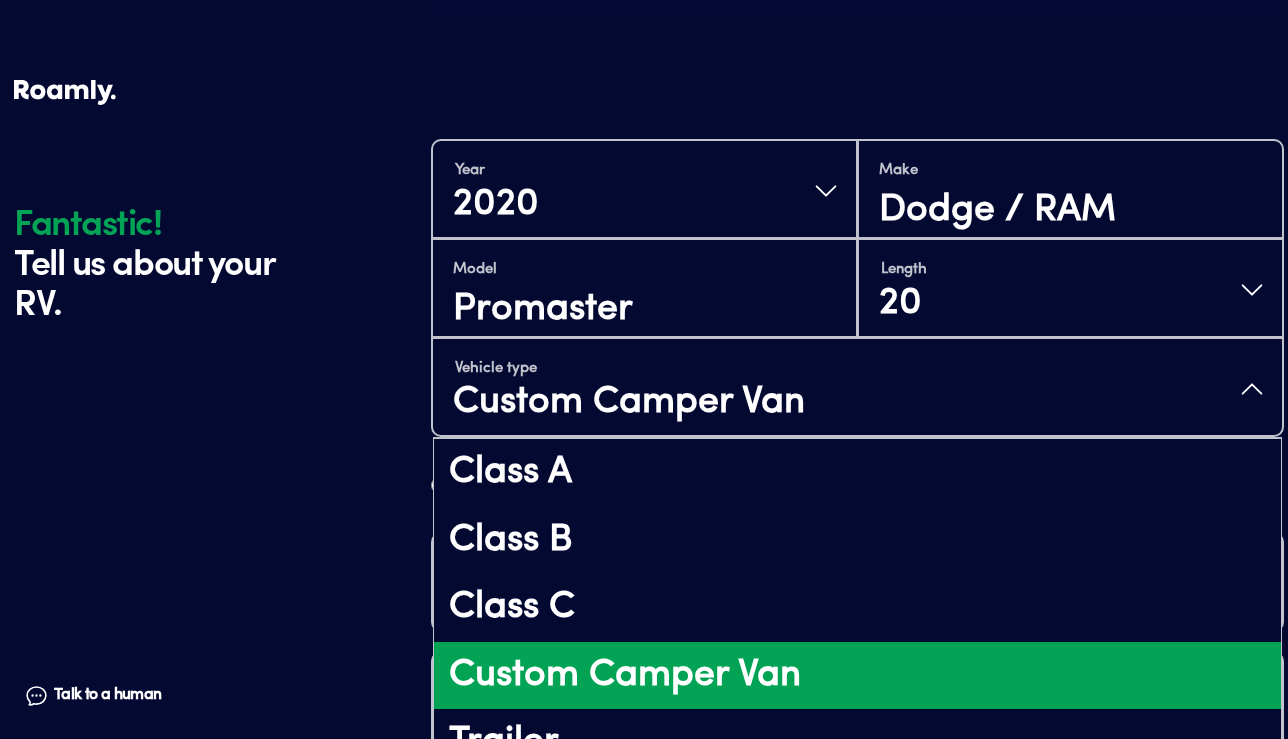 click on "Custom Camper Van" at bounding box center (629, 403) 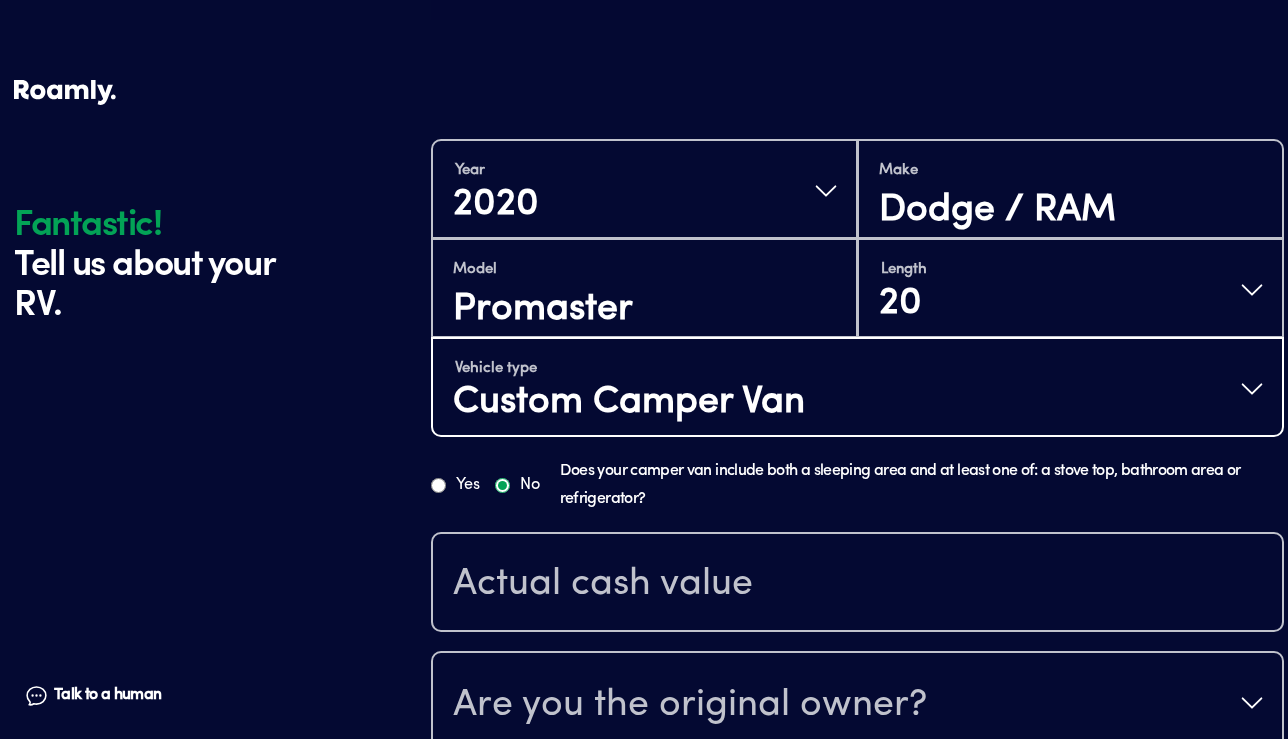 click on "Custom Camper Van" at bounding box center (629, 403) 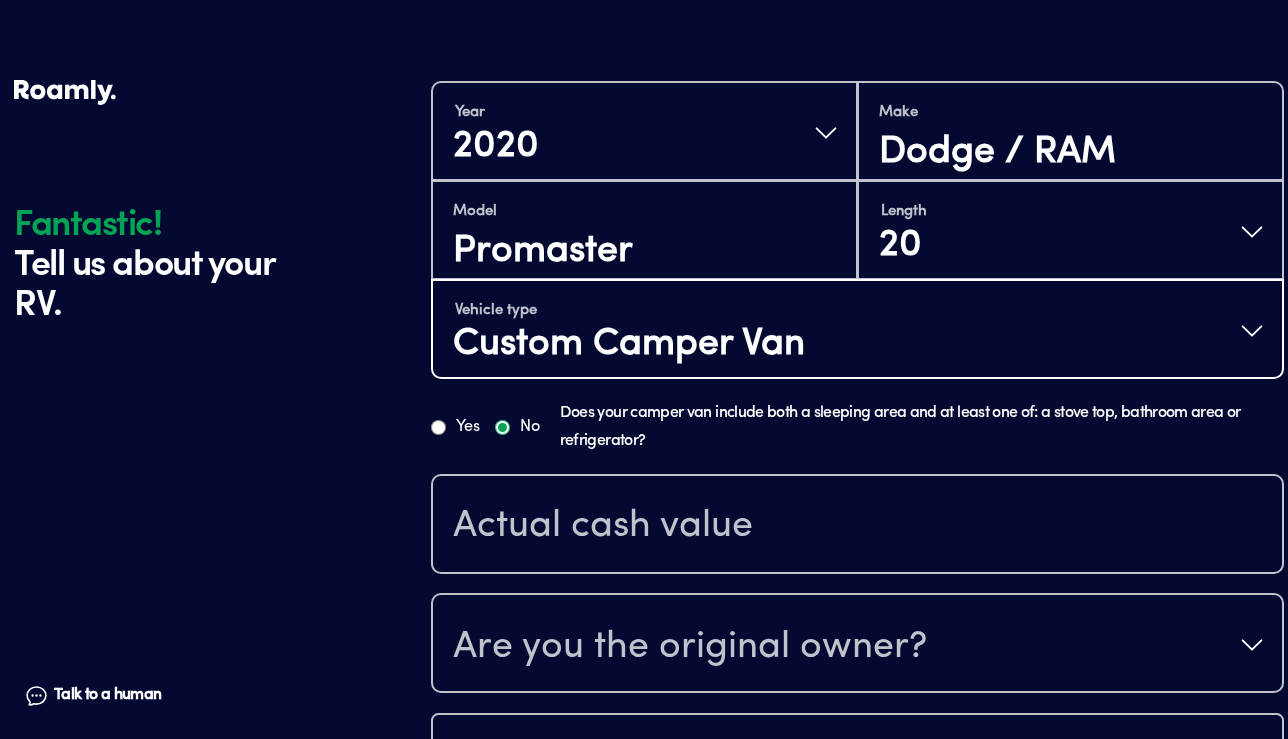 scroll, scrollTop: 469, scrollLeft: 0, axis: vertical 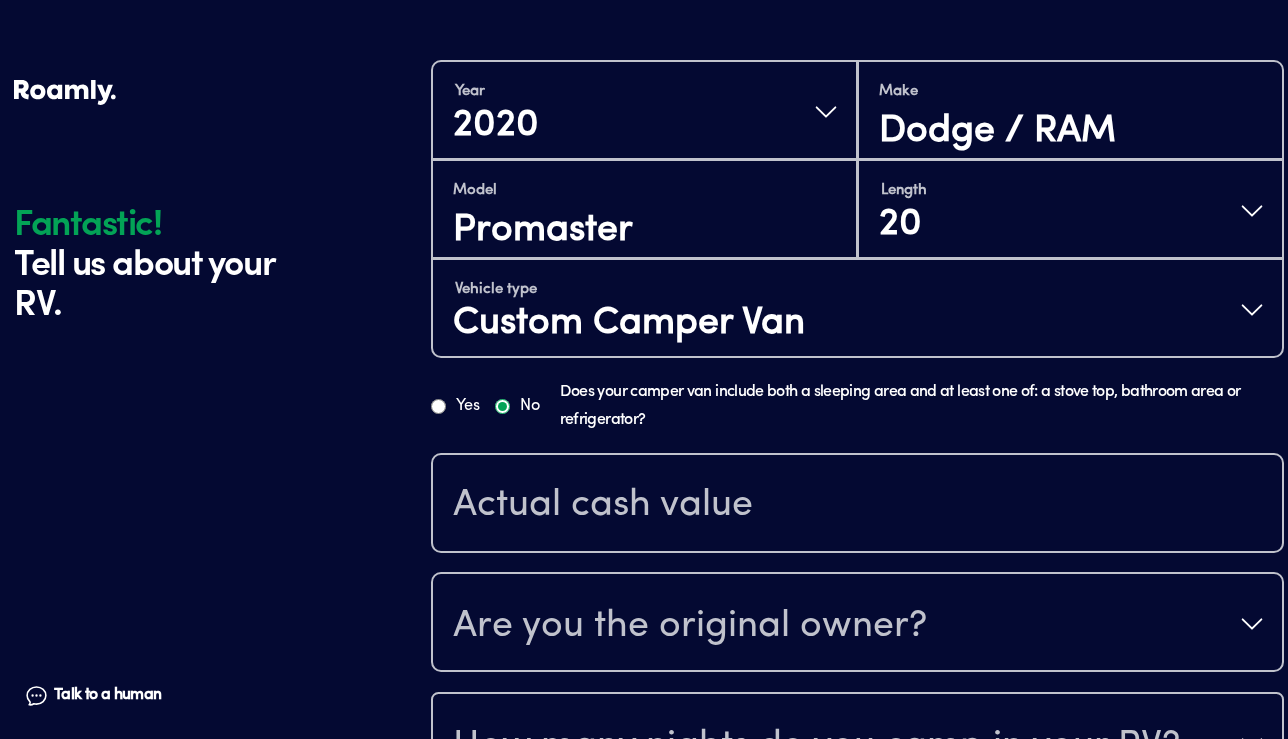 click on "Fantastic! Tell us about your RV. Talk to a human Chat" at bounding box center (217, 316) 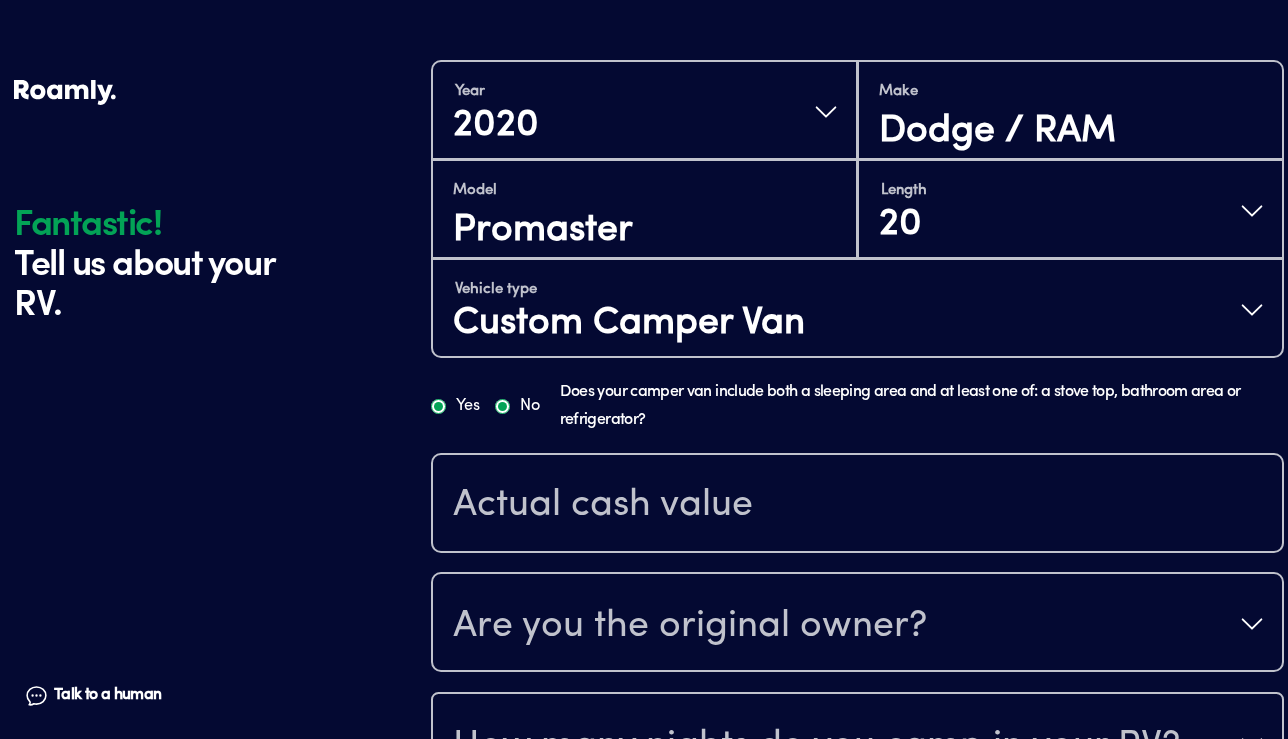 radio on "true" 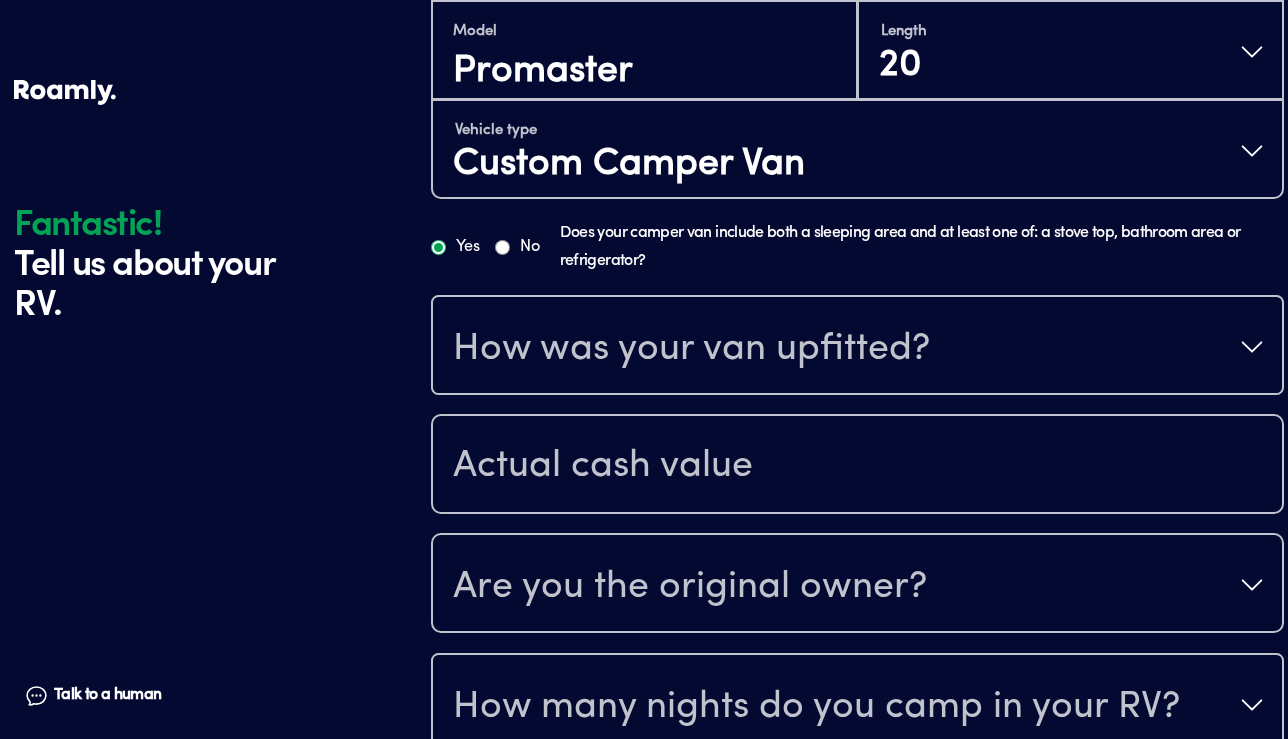 scroll, scrollTop: 629, scrollLeft: 0, axis: vertical 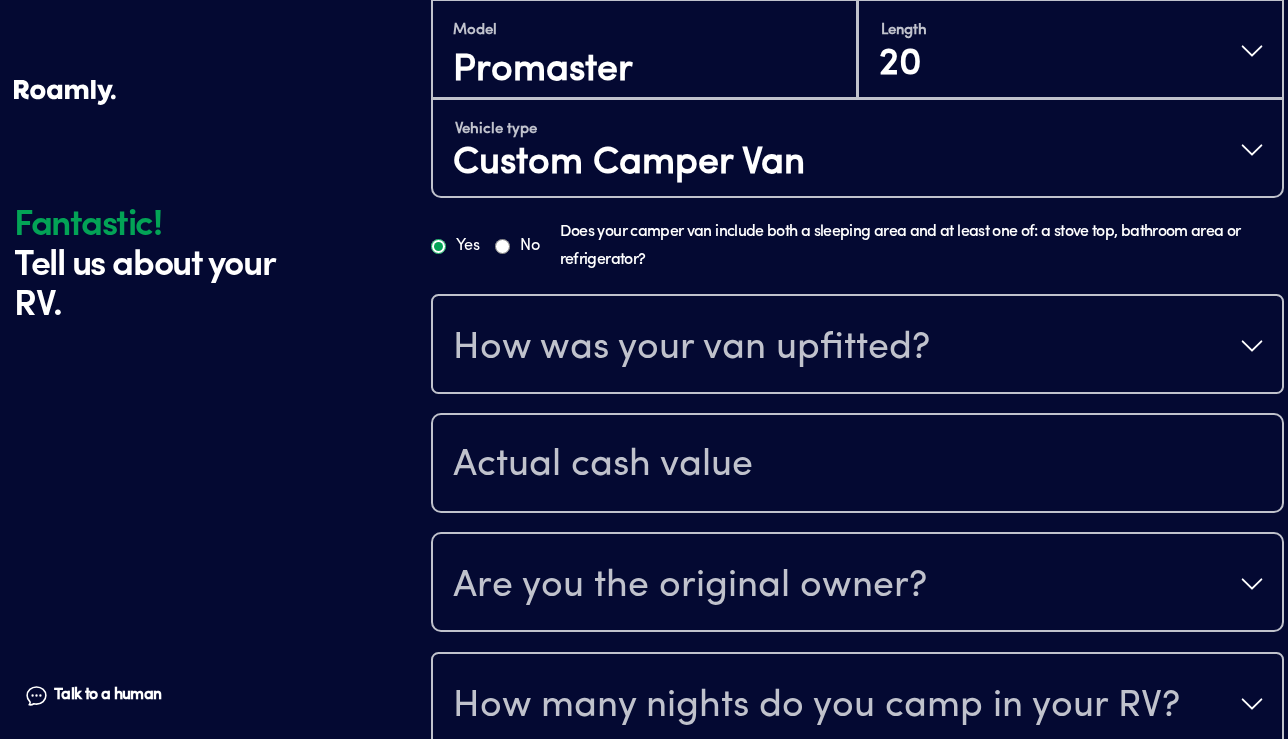 click on "How was your van upfitted?" at bounding box center (691, 348) 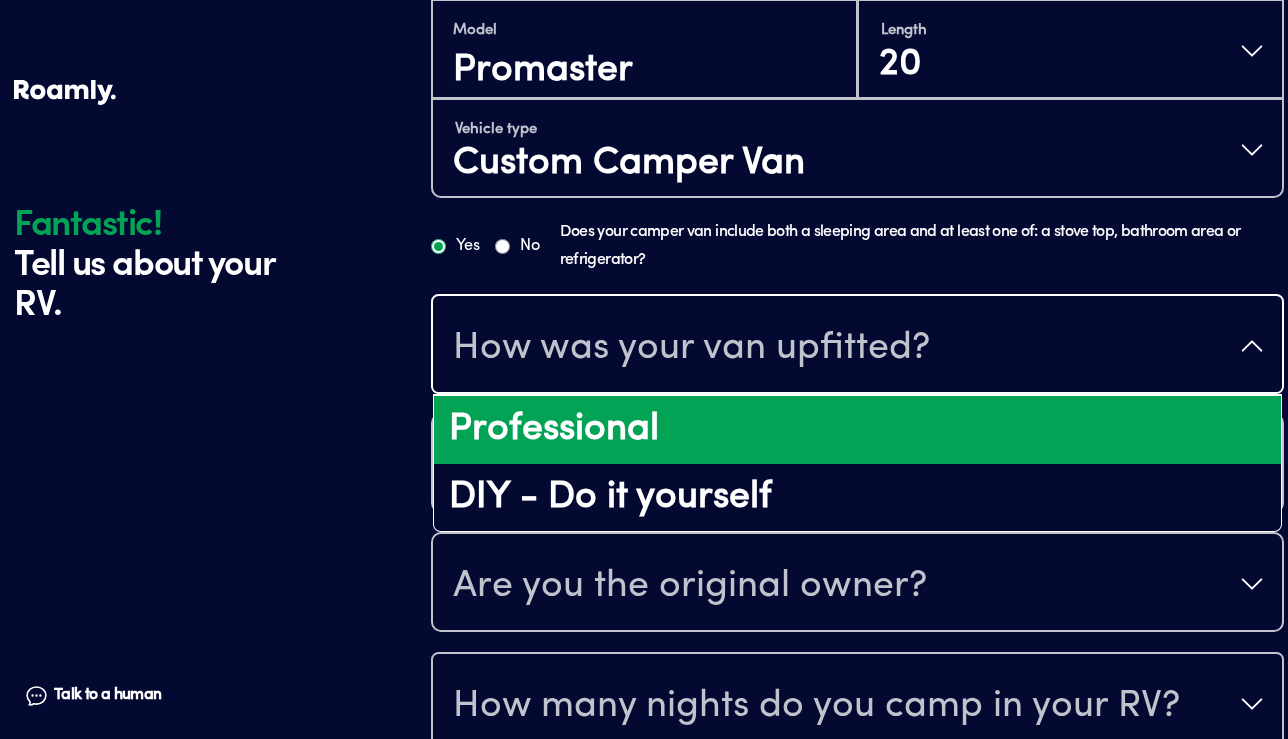 click on "Professional" at bounding box center [857, 430] 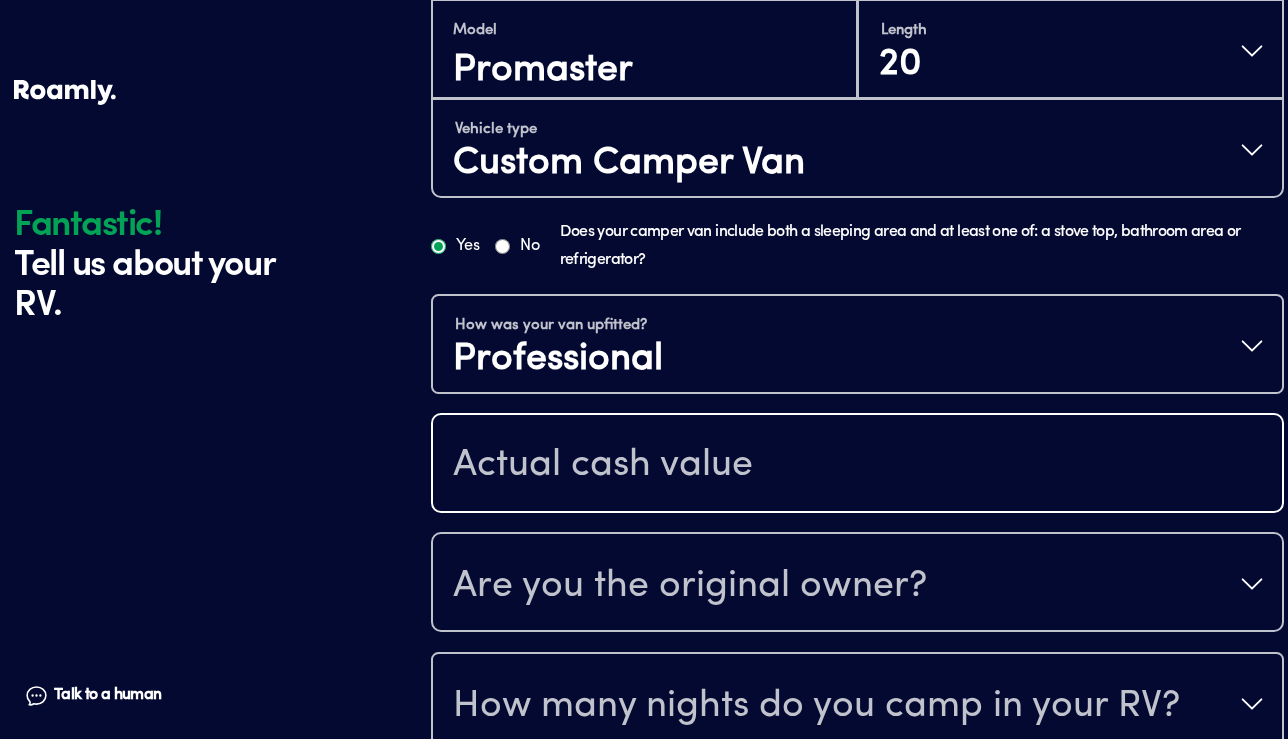 click at bounding box center (857, 465) 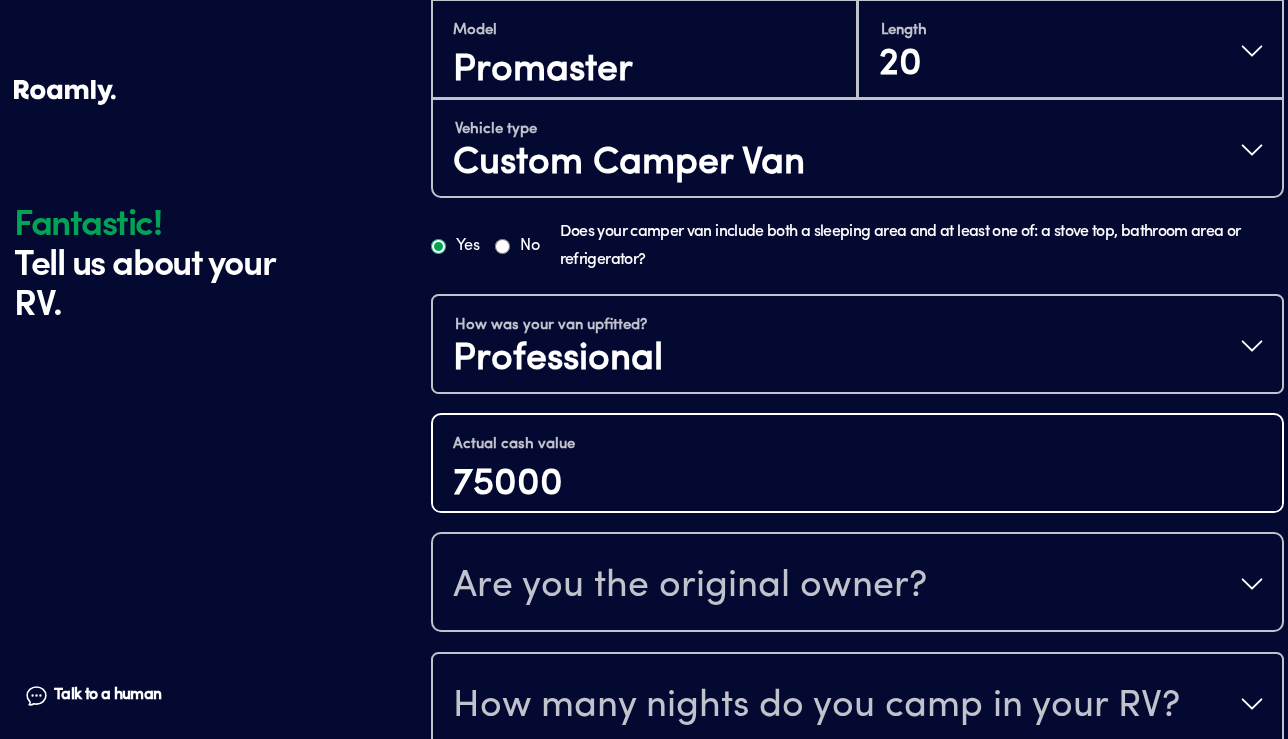 type on "75000" 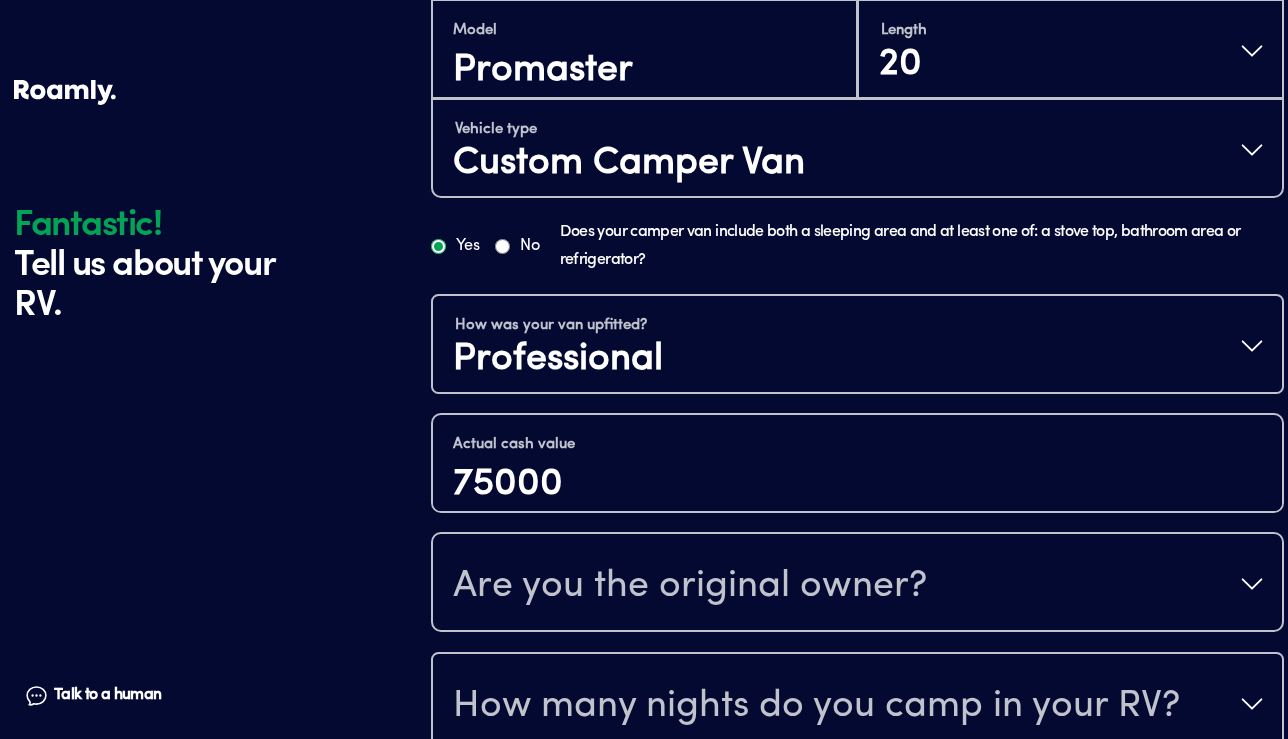 click on "Talk to a human Chat" at bounding box center [151, 597] 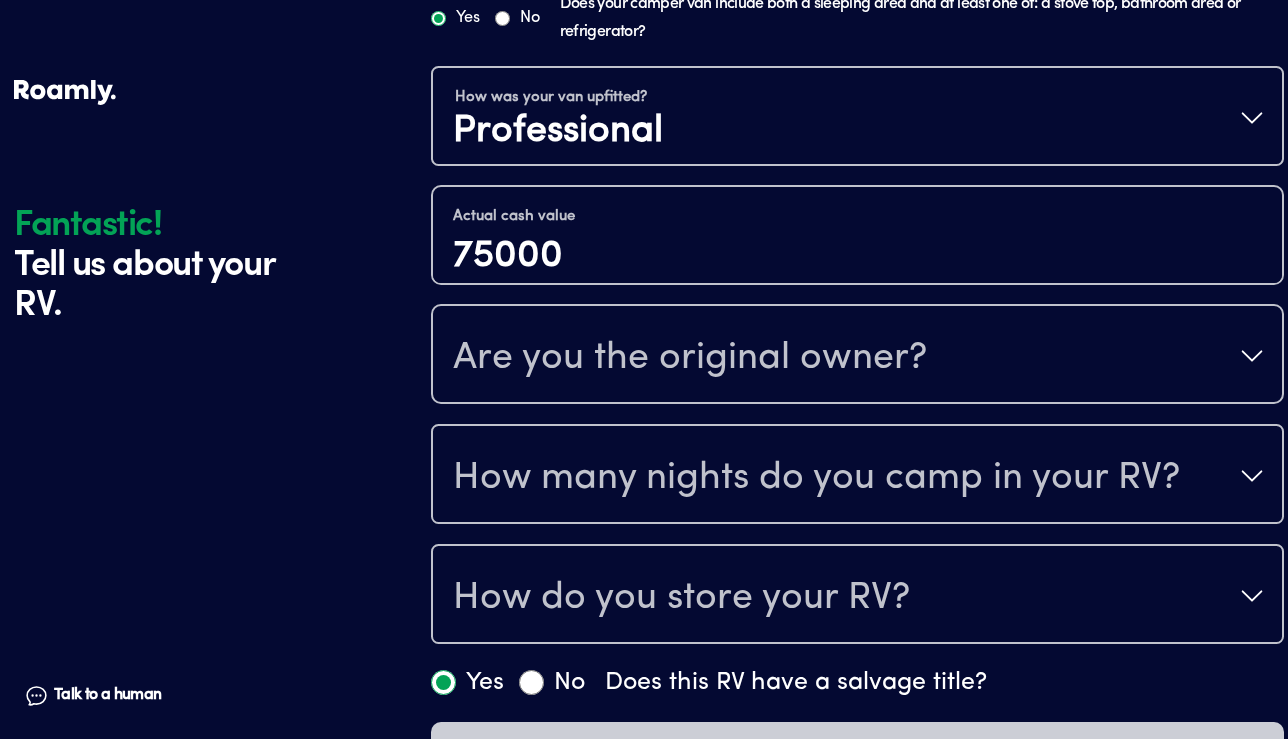 click on "Are you the original owner?" at bounding box center [690, 358] 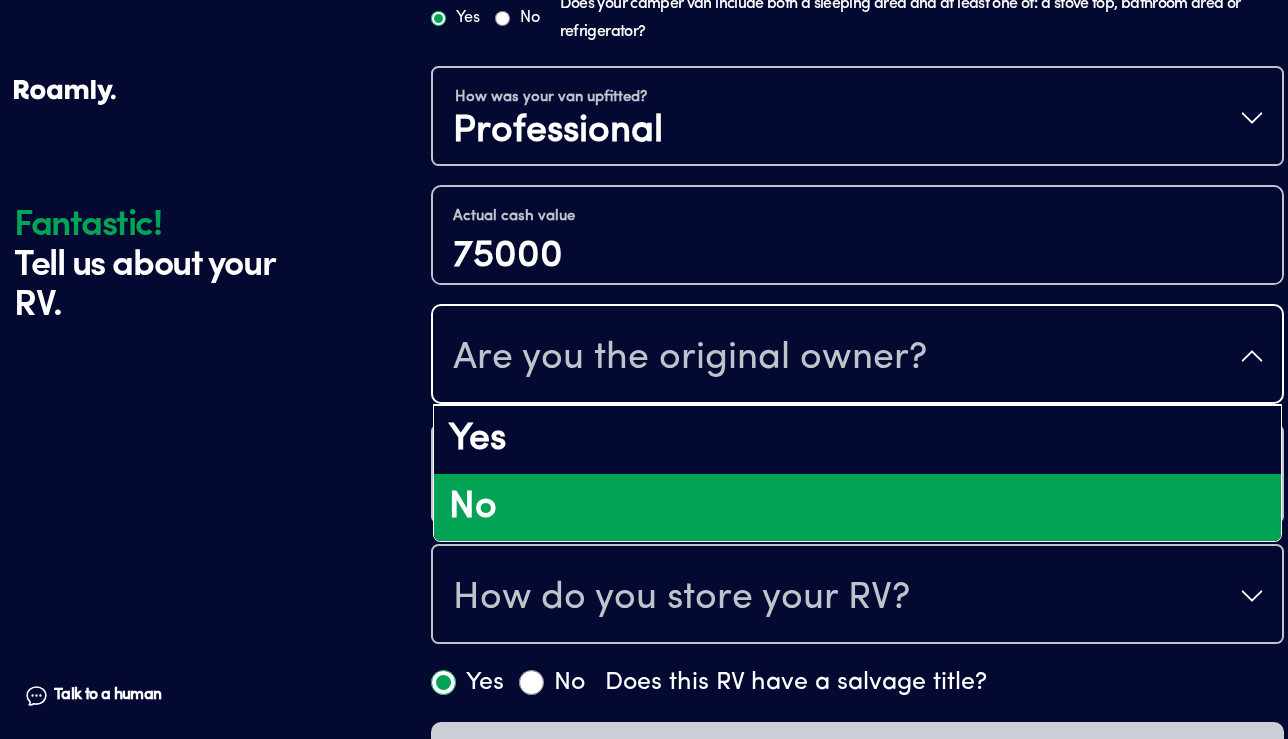 click on "No" at bounding box center [857, 508] 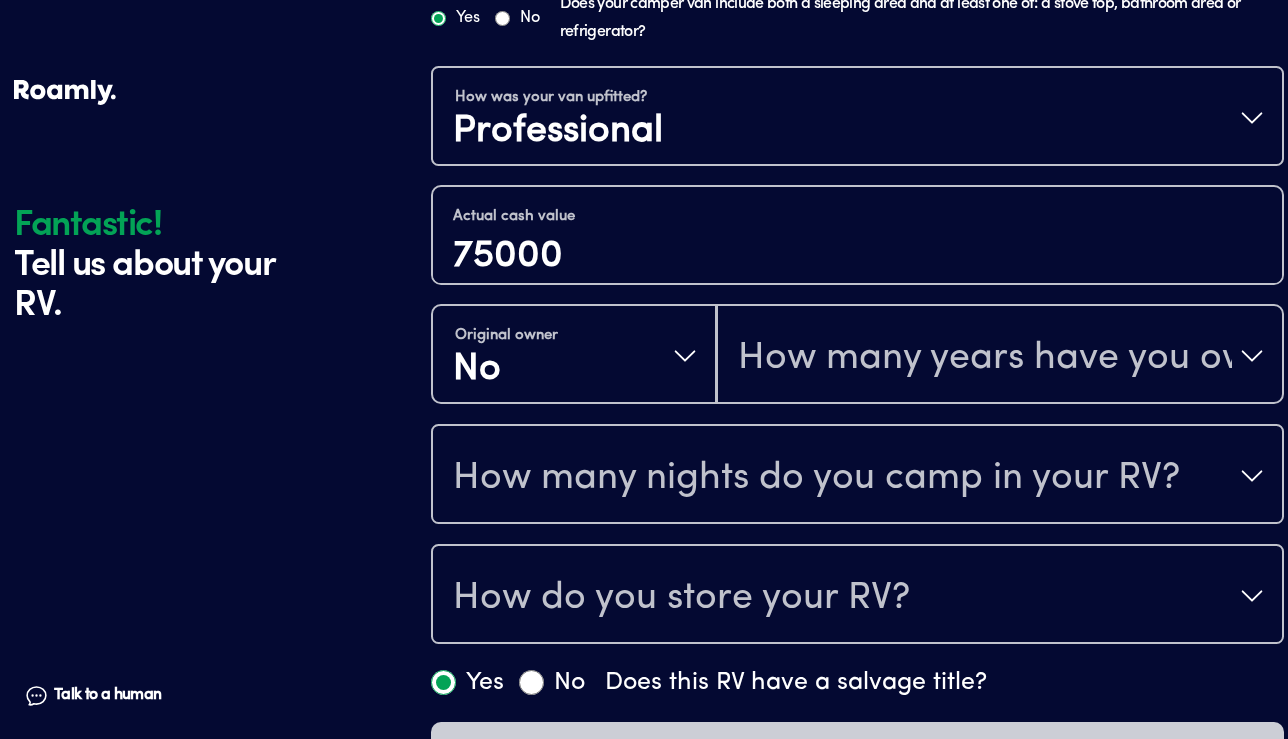 click on "How many nights do you camp in your RV?" at bounding box center [816, 478] 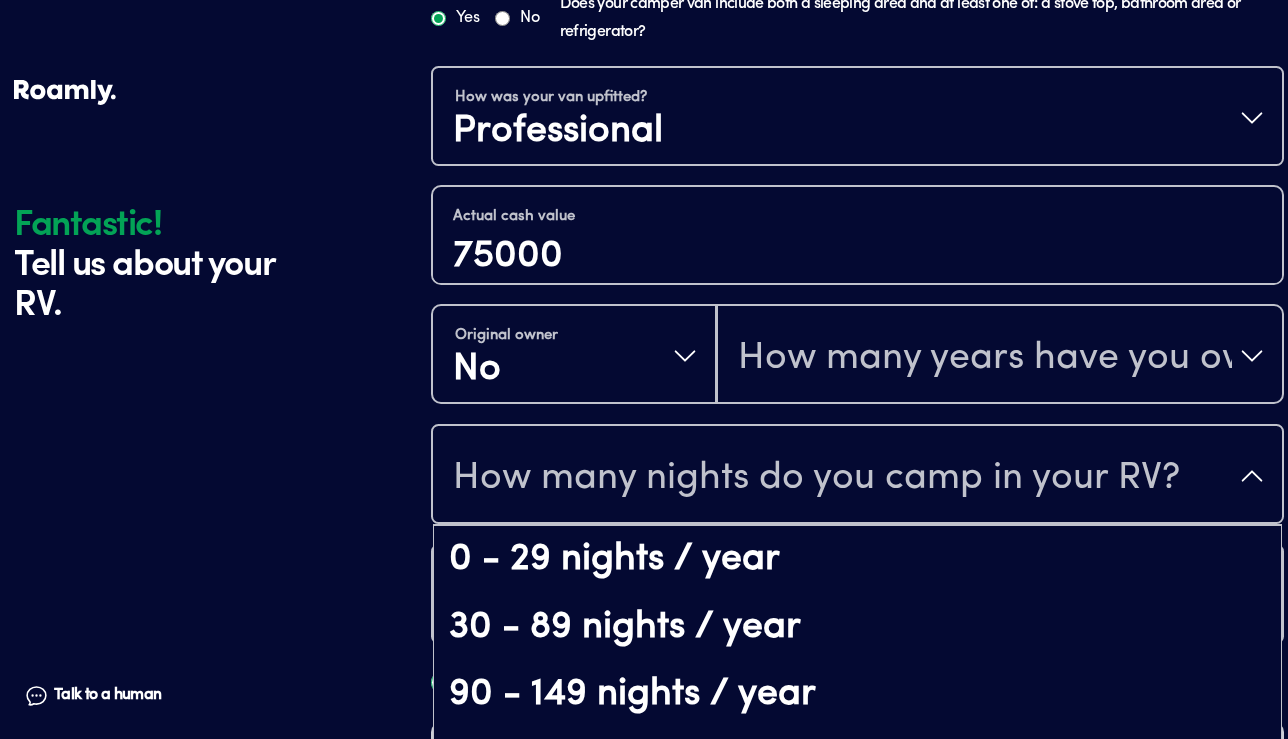 scroll, scrollTop: 41, scrollLeft: 0, axis: vertical 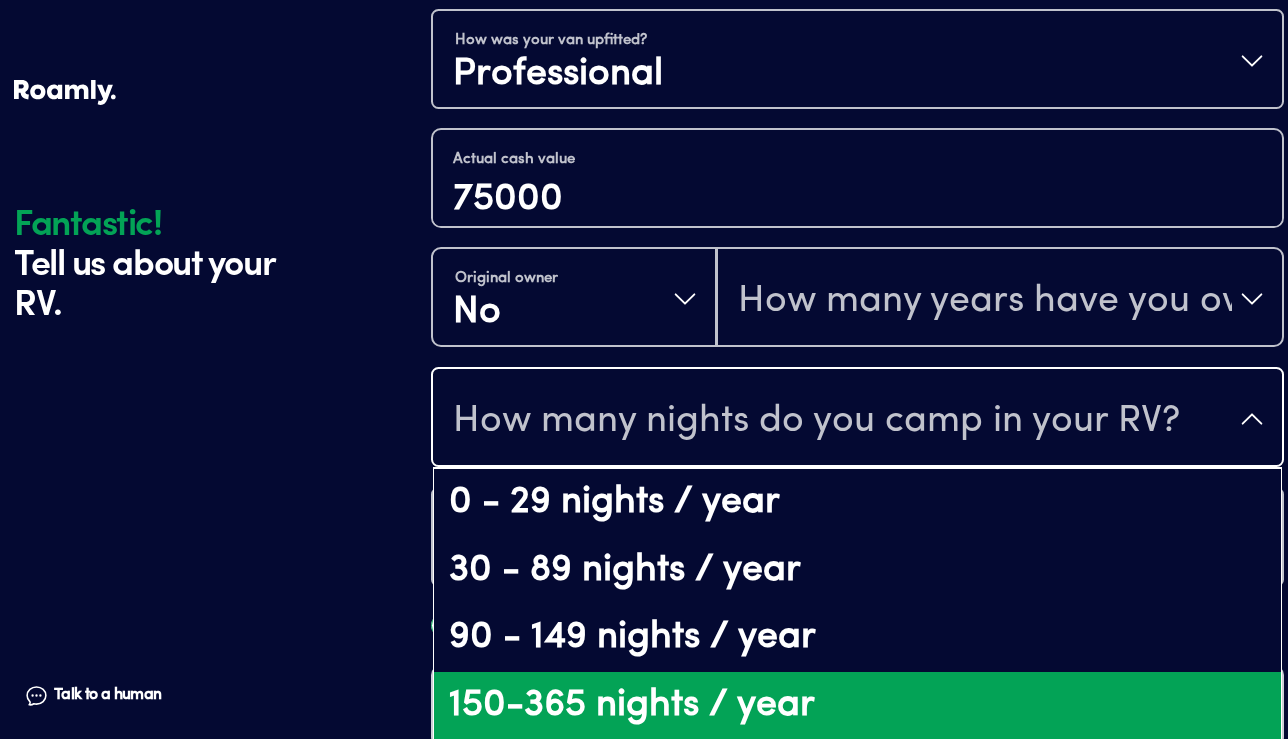 click on "150-365 nights / year" at bounding box center [857, 706] 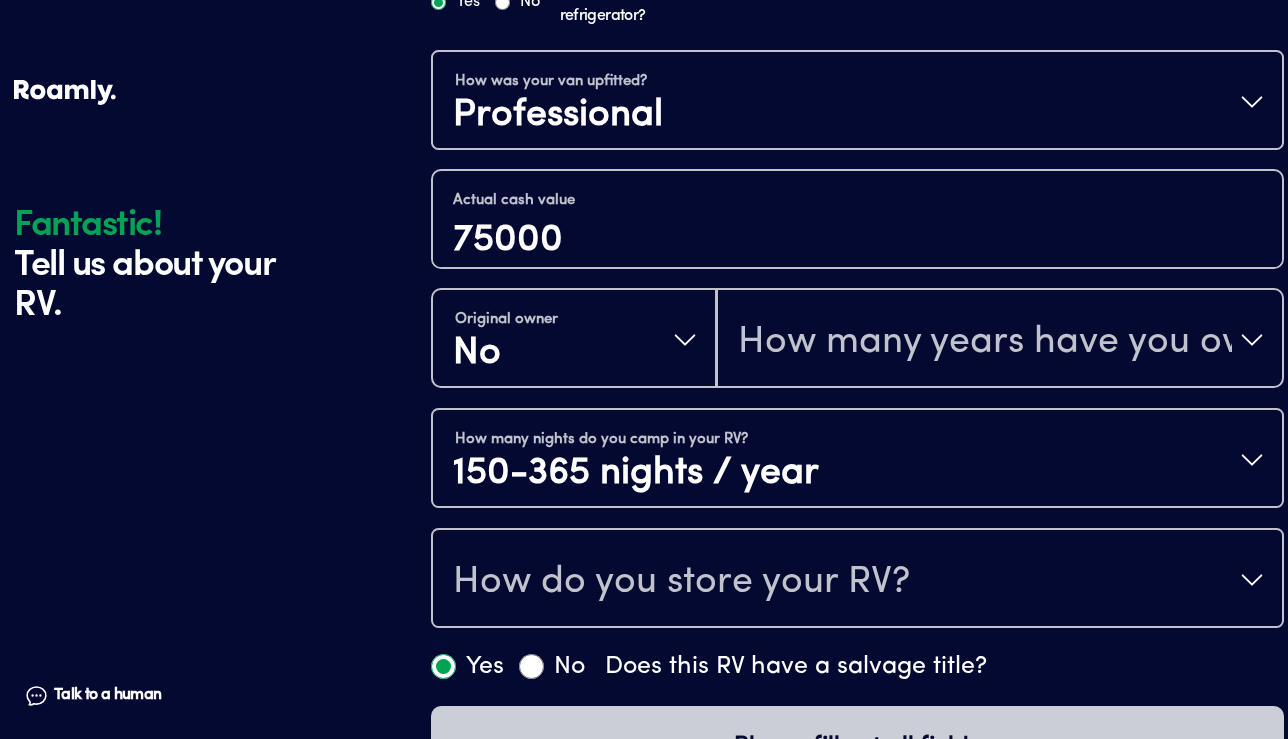 click on "Fantastic! Tell us about your RV. Talk to a human Chat" at bounding box center [217, -28] 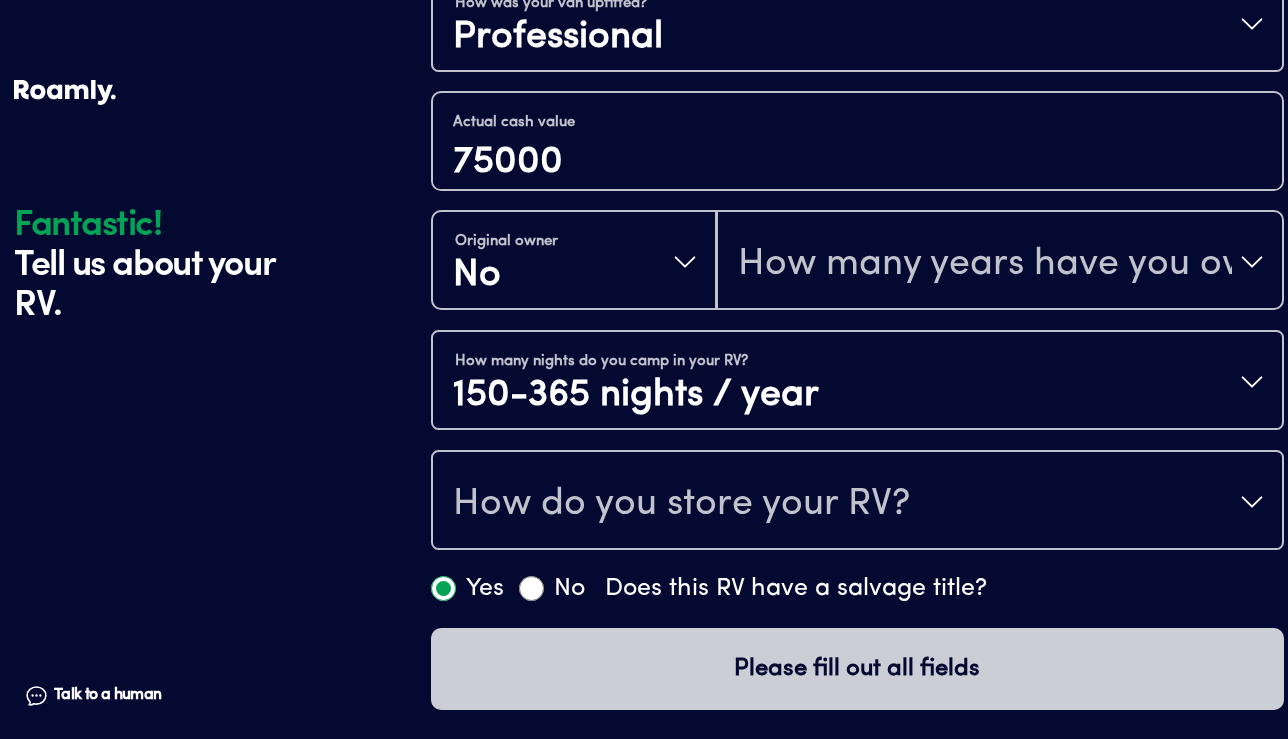 click on "How do you store your RV?" at bounding box center (857, 502) 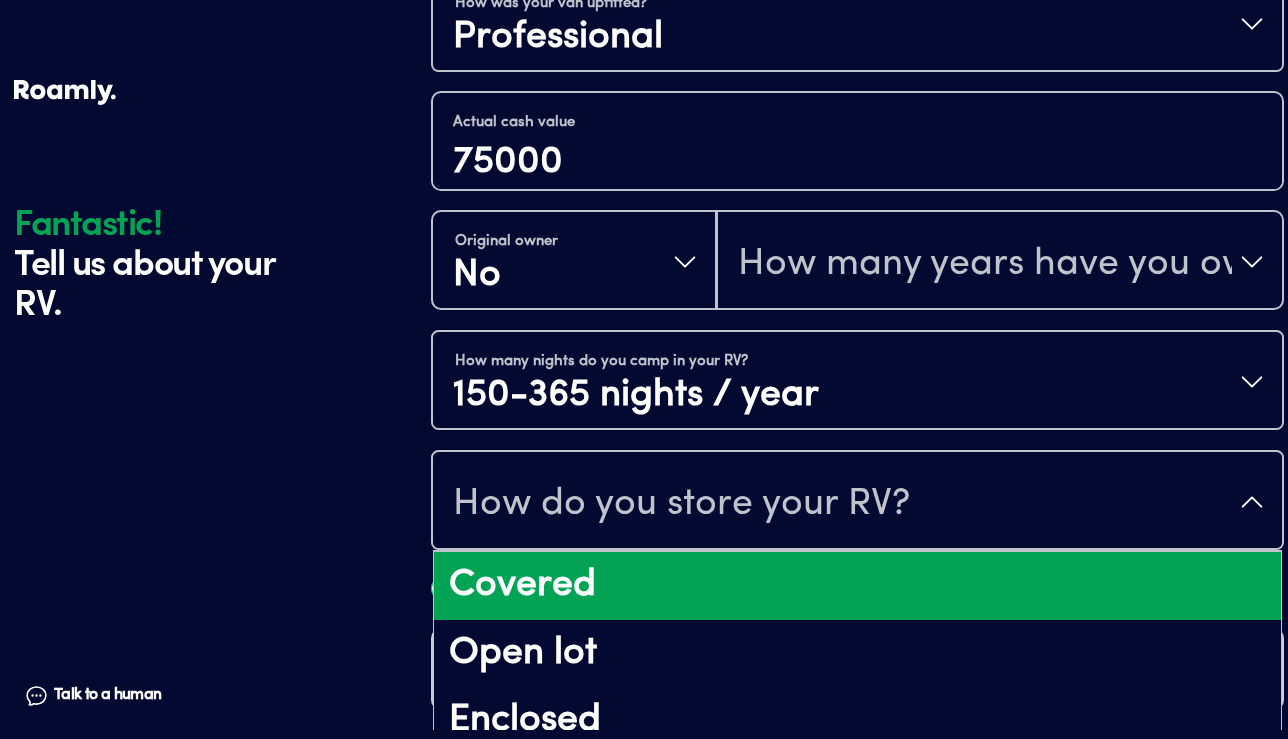 scroll, scrollTop: 26, scrollLeft: 0, axis: vertical 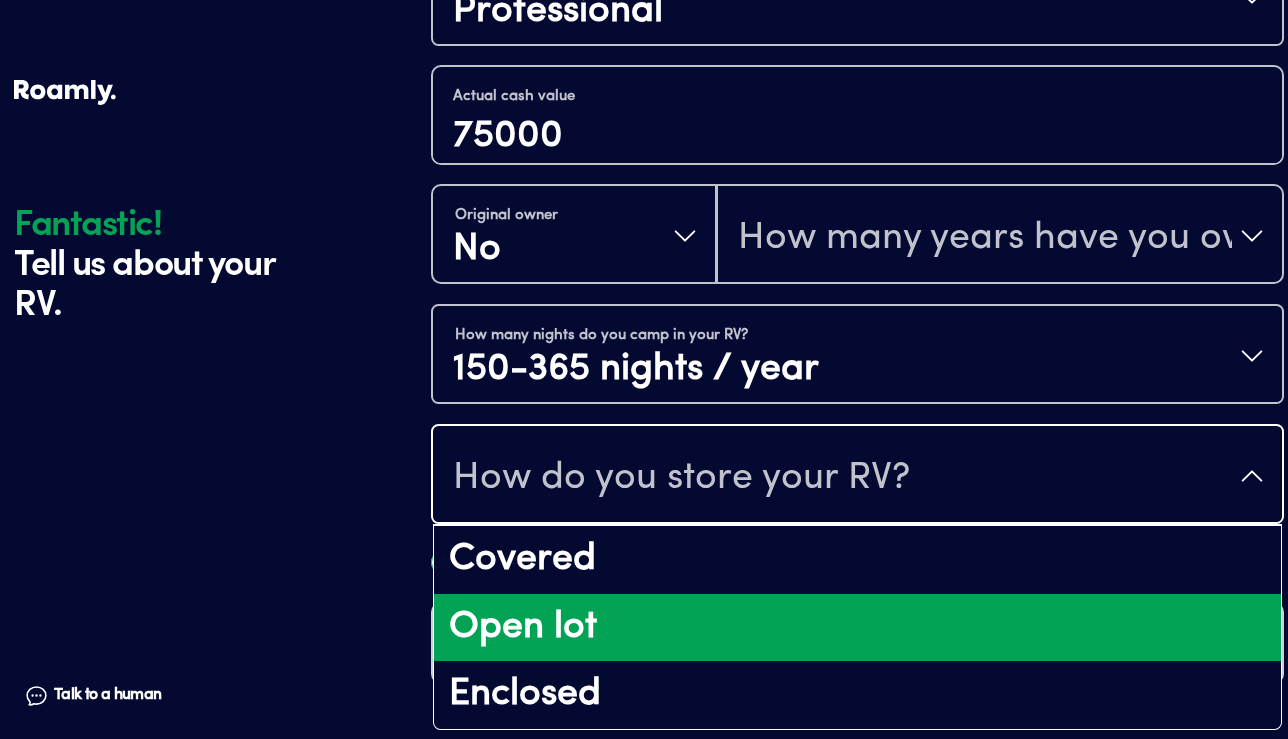 click on "Open lot" at bounding box center [857, 628] 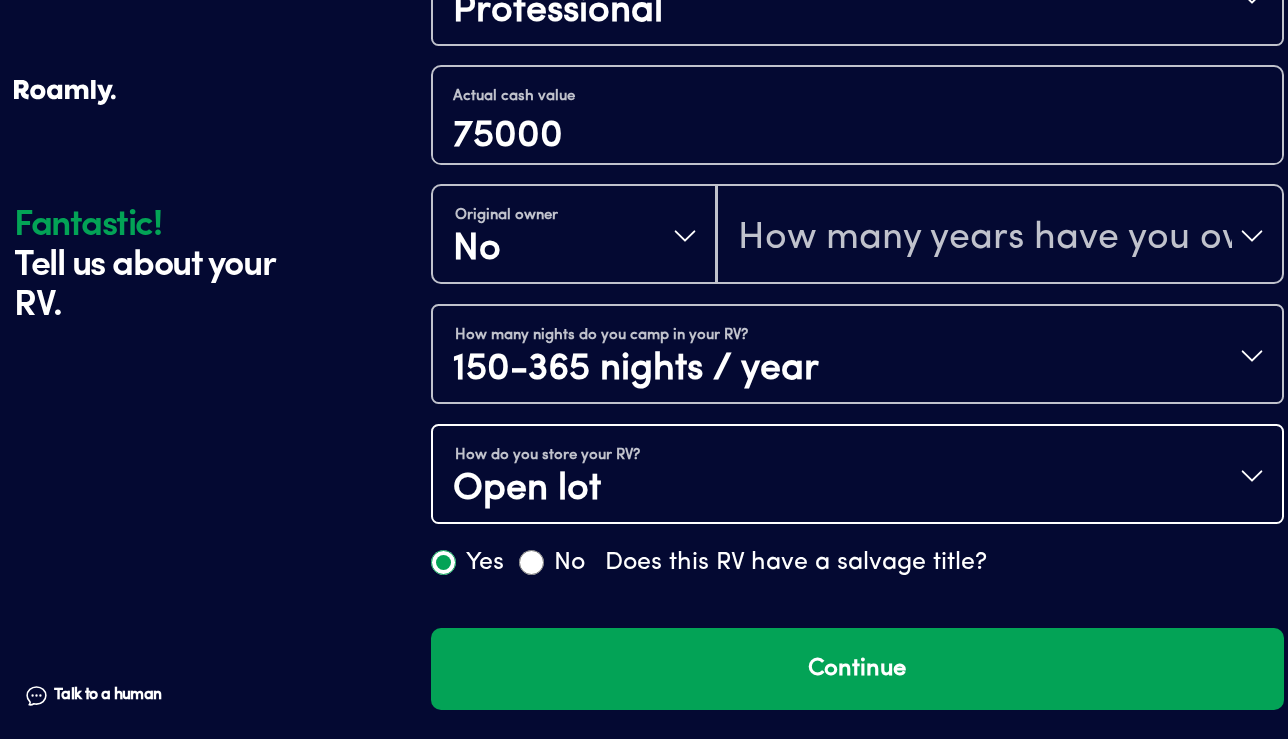 scroll, scrollTop: 0, scrollLeft: 0, axis: both 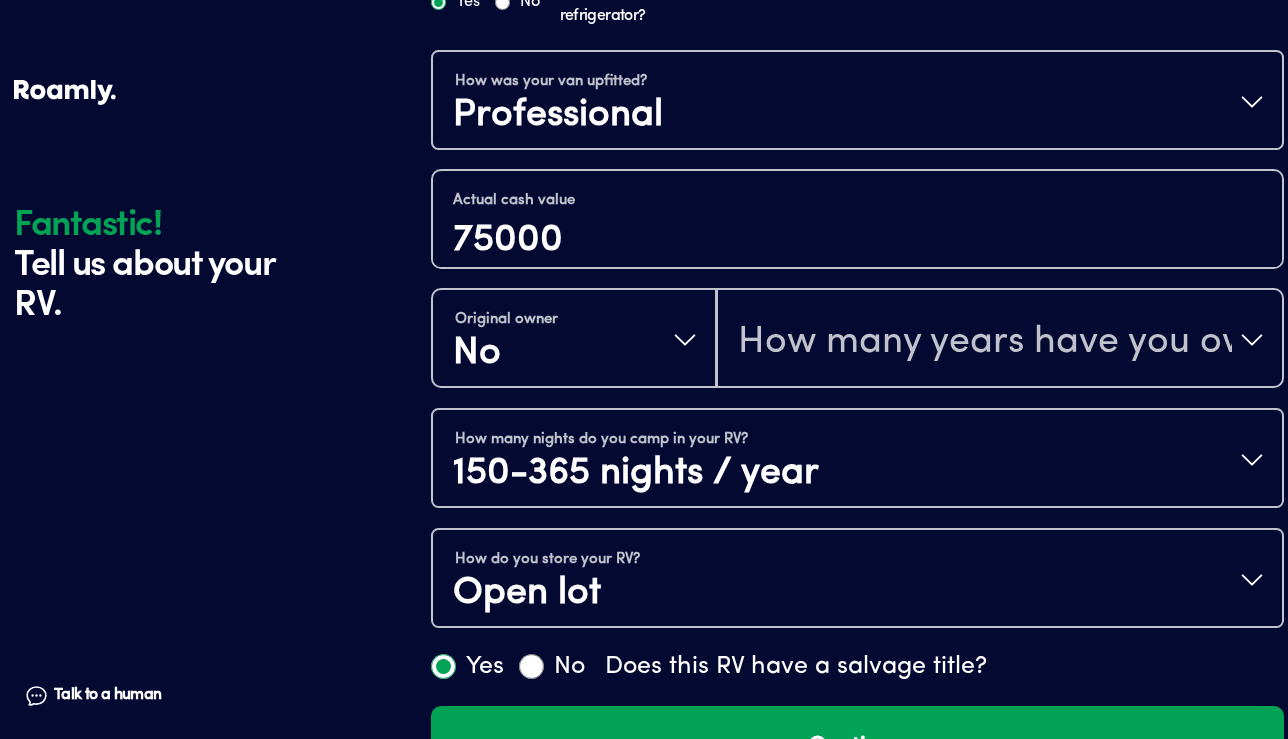 click on "How many years have you owned it?" at bounding box center (985, 342) 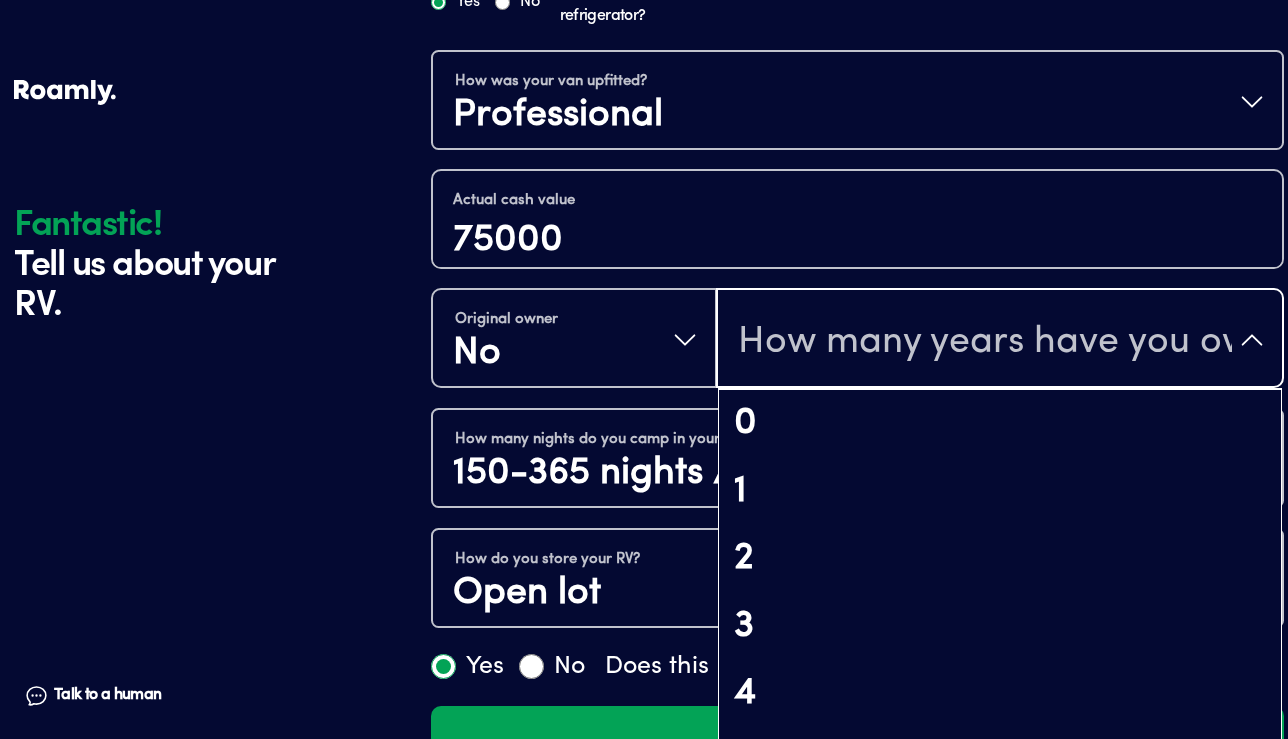click on "How many years have you owned it?" at bounding box center (985, 342) 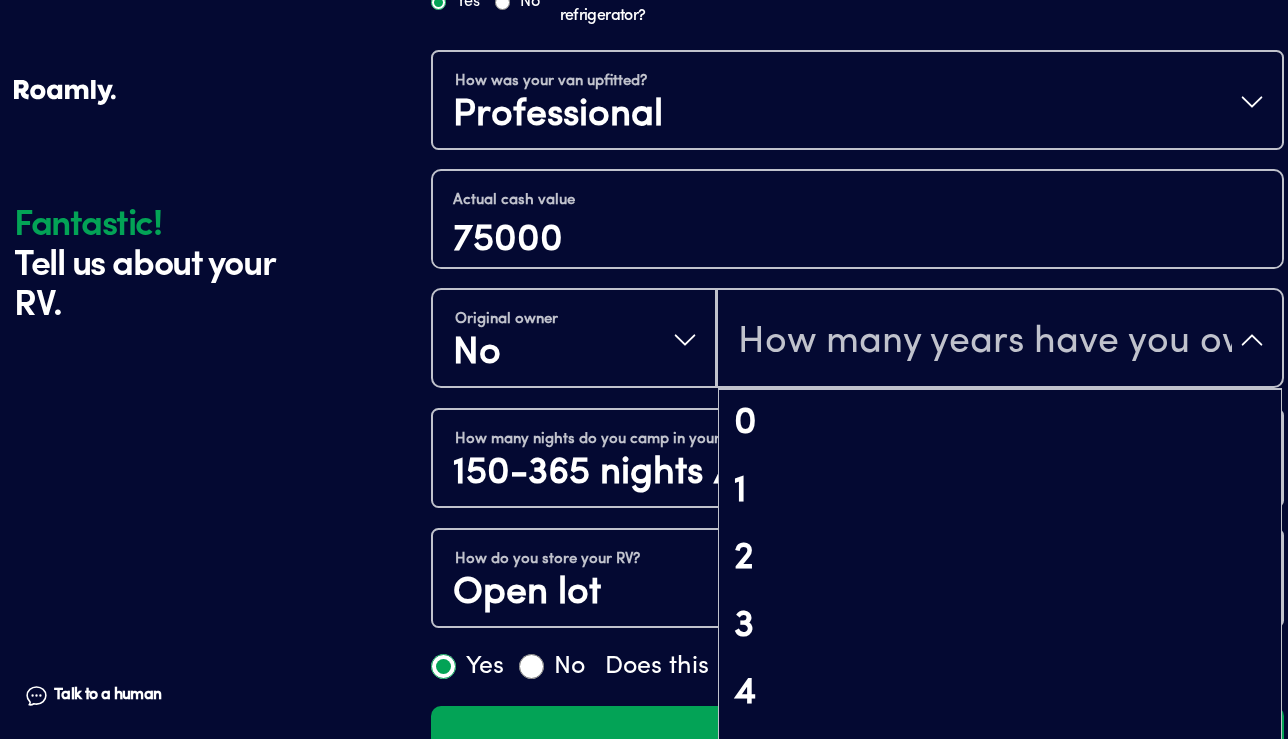 click on "How many years have you owned it?" at bounding box center (985, 342) 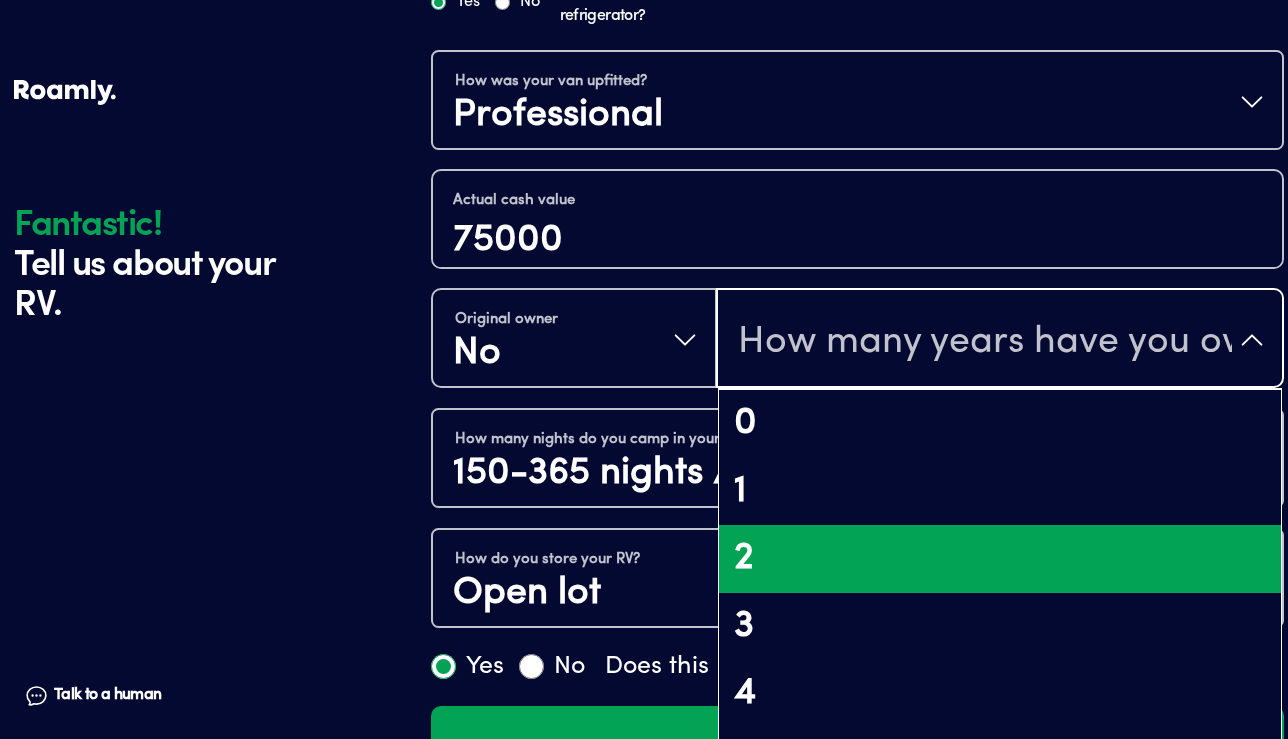 click on "2" at bounding box center (1000, 559) 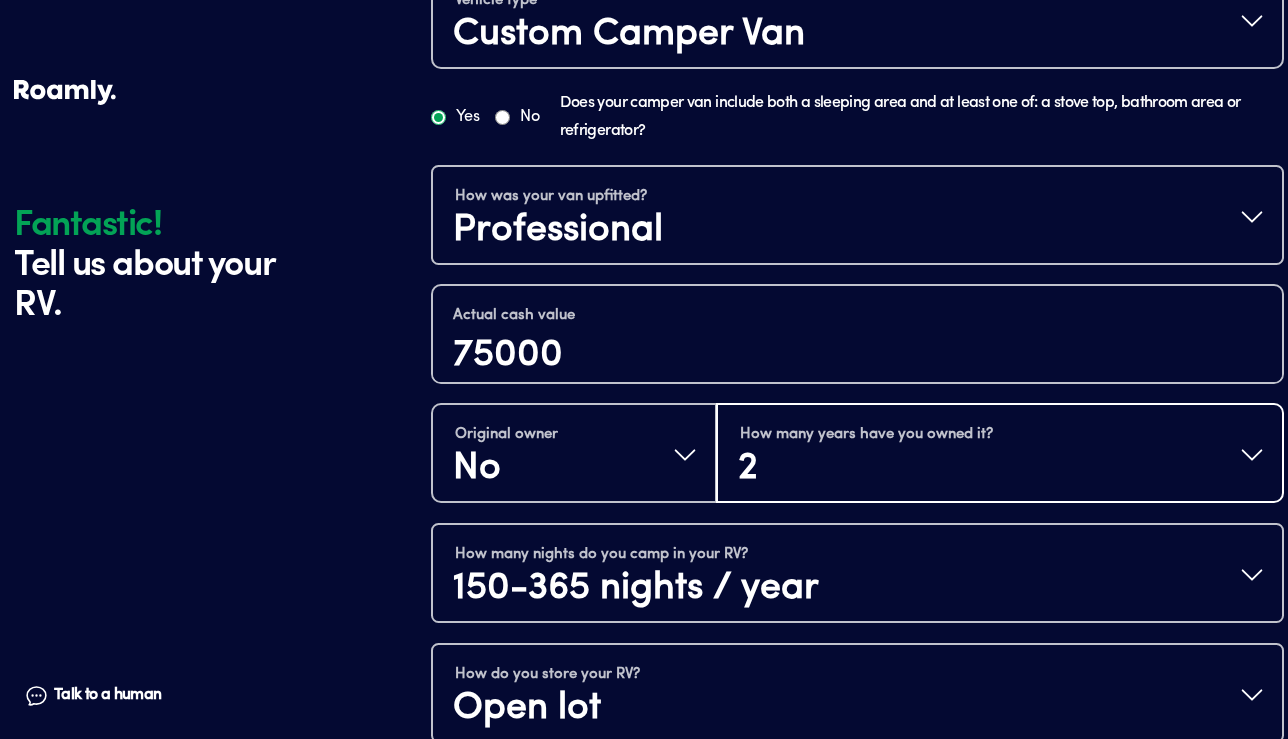 scroll, scrollTop: 951, scrollLeft: 0, axis: vertical 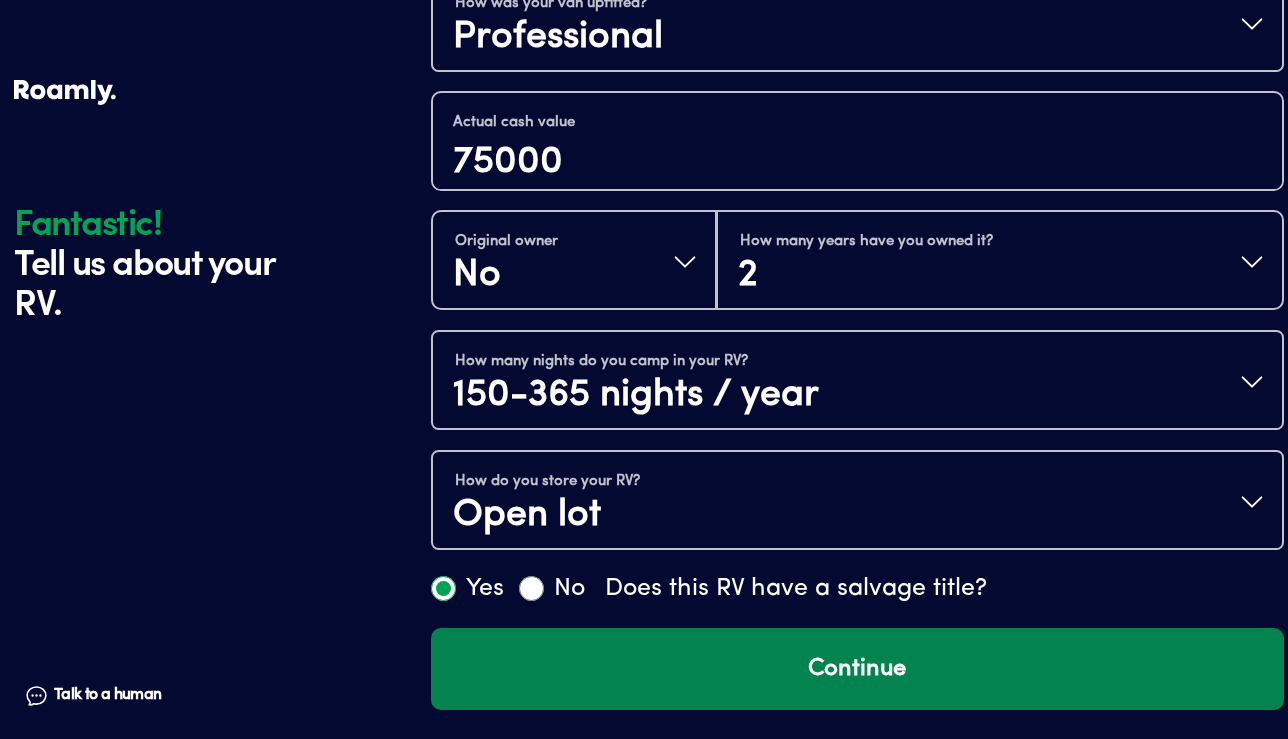 click on "Continue" at bounding box center [857, 669] 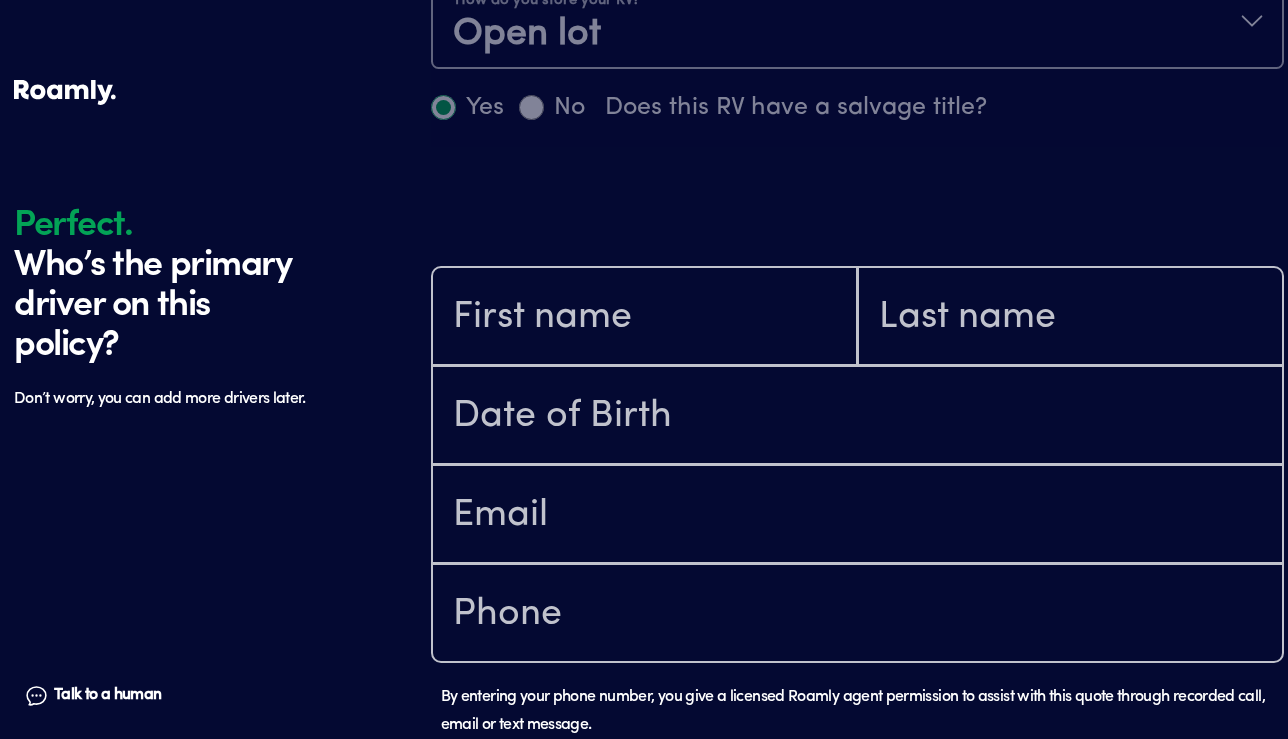scroll, scrollTop: 1598, scrollLeft: 0, axis: vertical 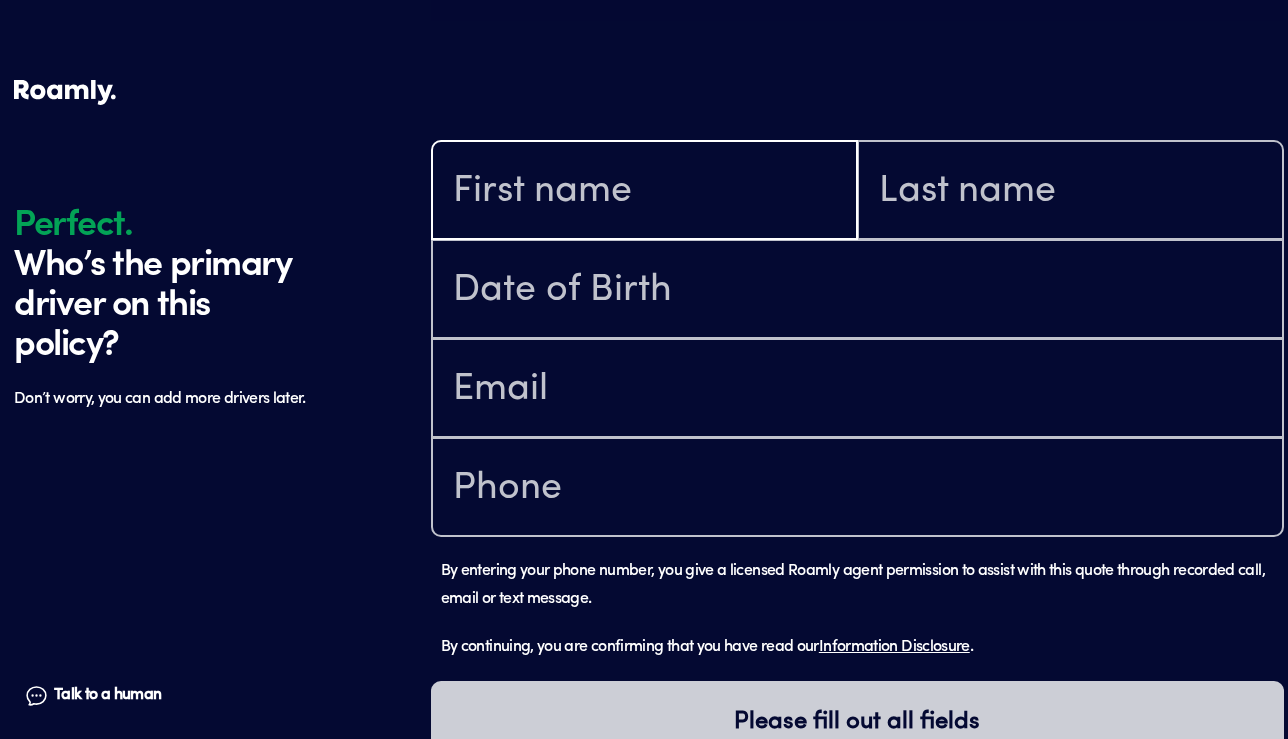 click at bounding box center [644, 192] 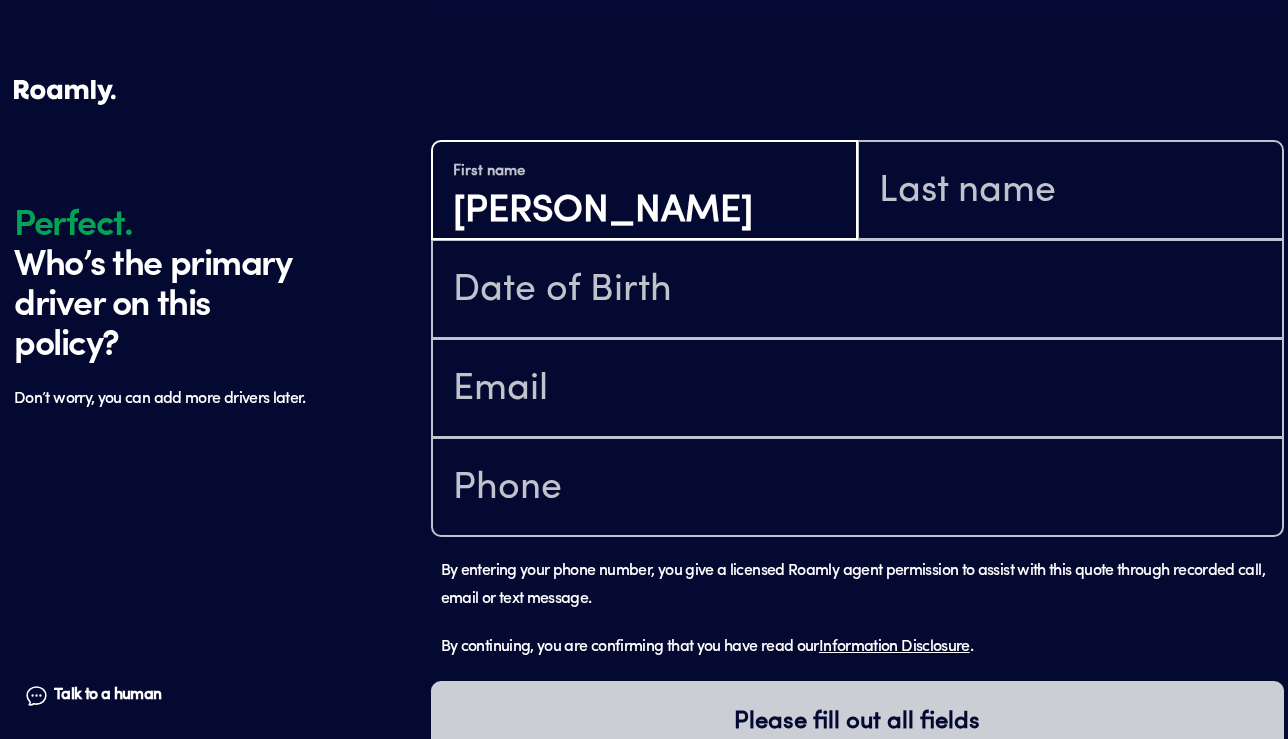 type on "[PERSON_NAME]" 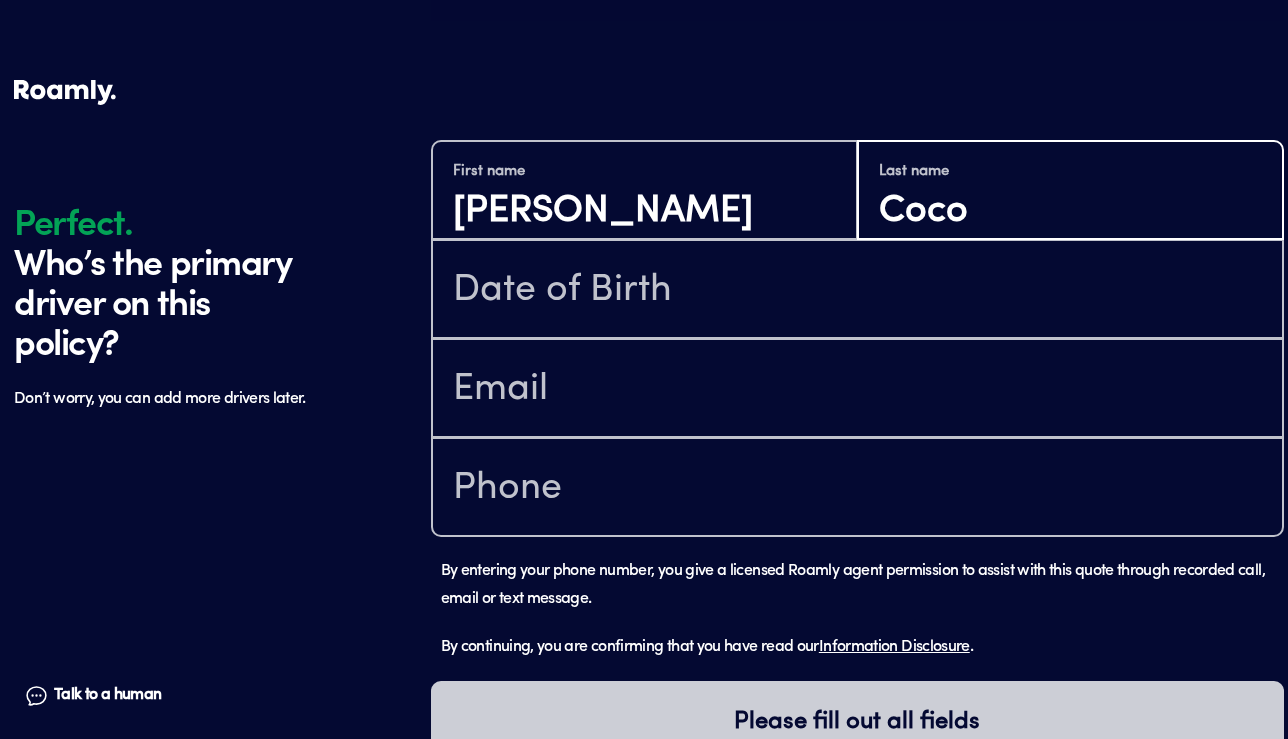 type on "Coco" 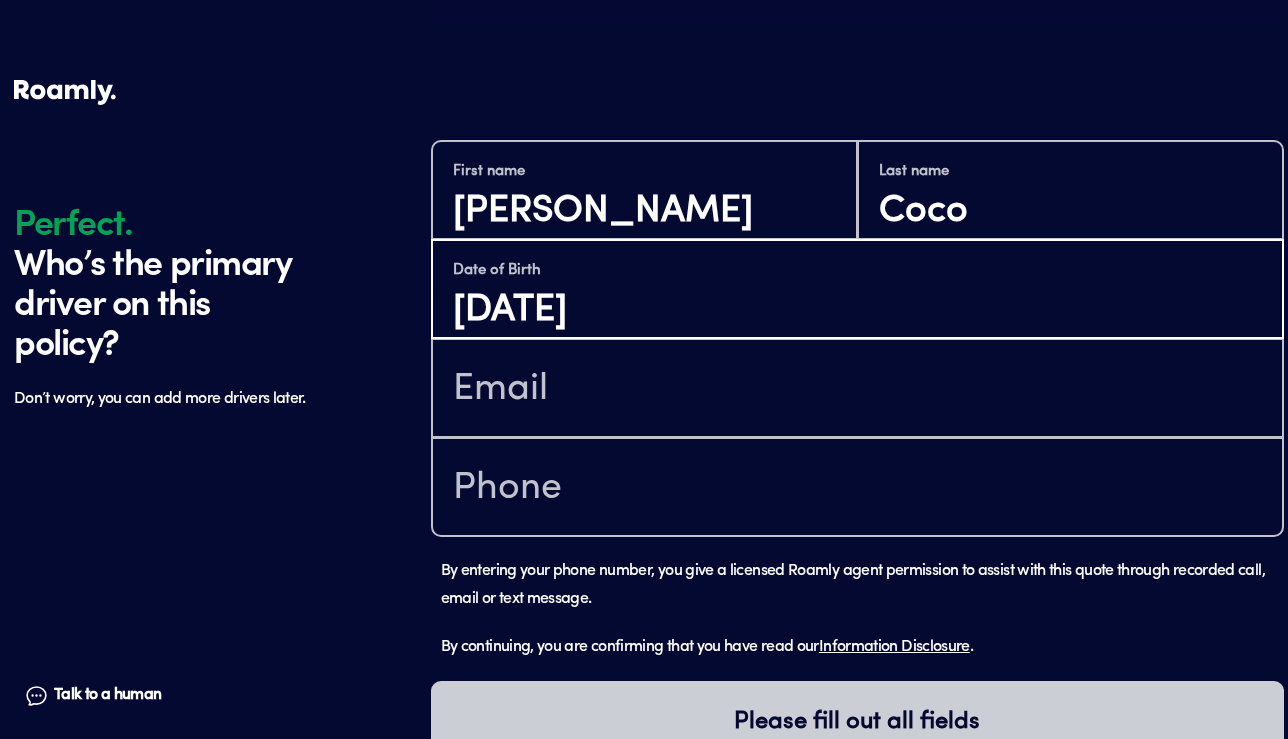 type on "[DATE]" 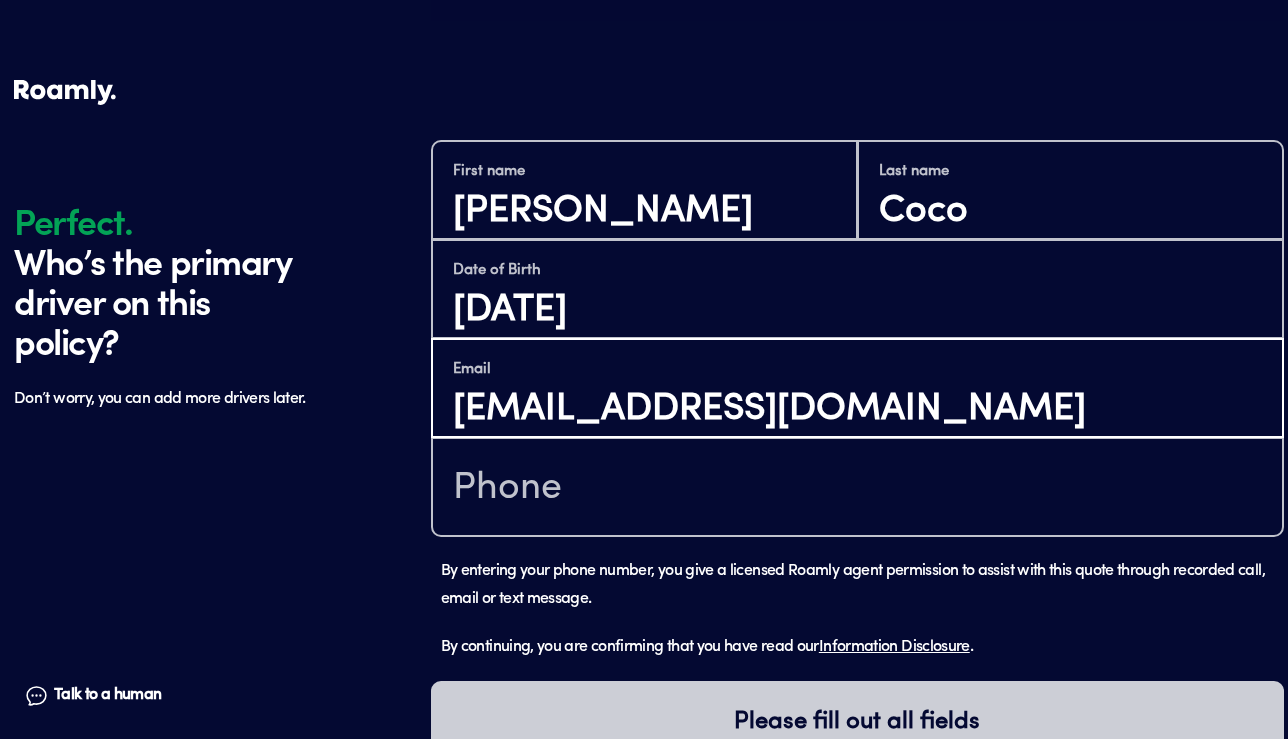 type on "[EMAIL_ADDRESS][DOMAIN_NAME]" 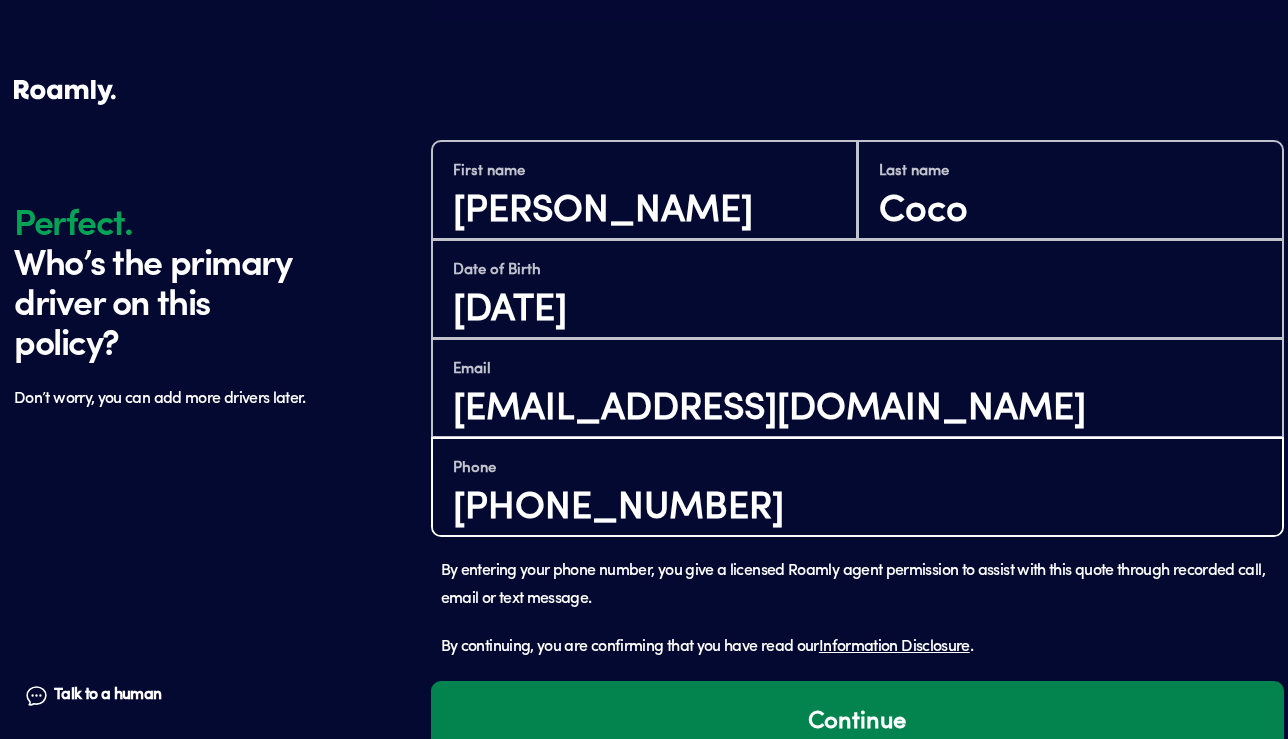 type on "[PHONE_NUMBER]" 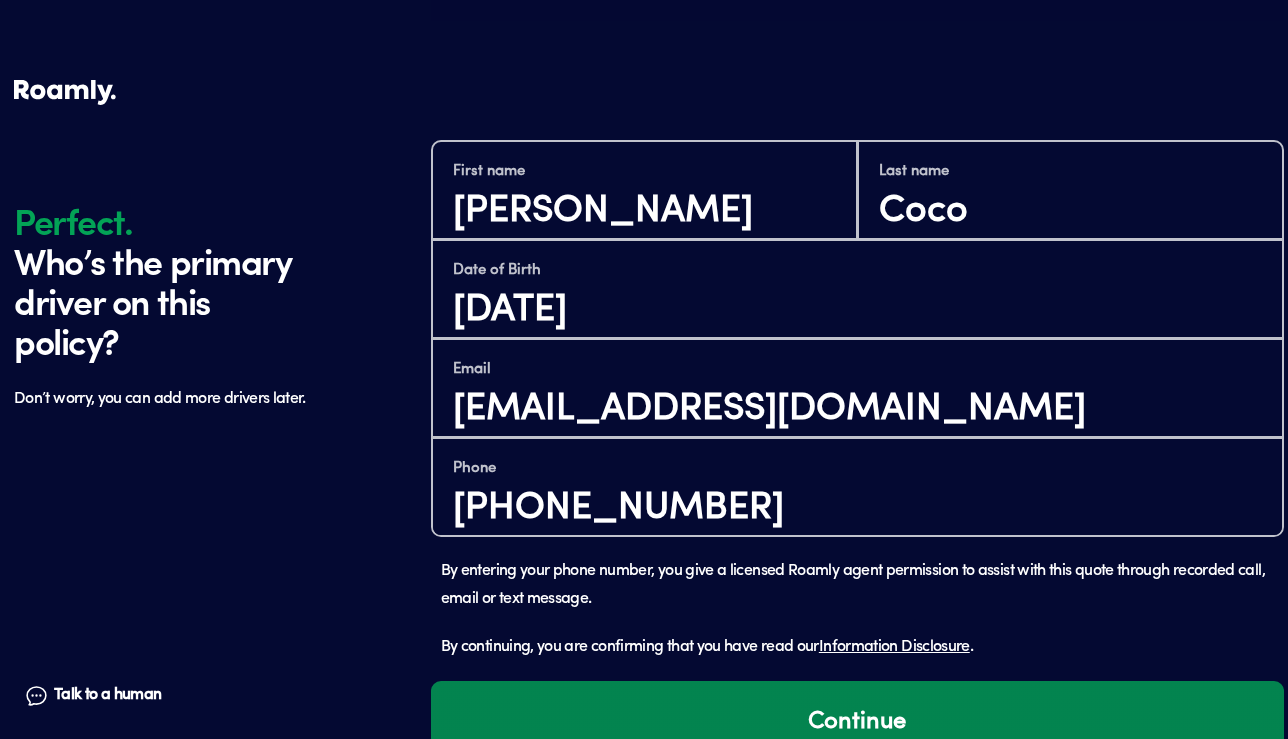 click on "Continue" at bounding box center [857, 722] 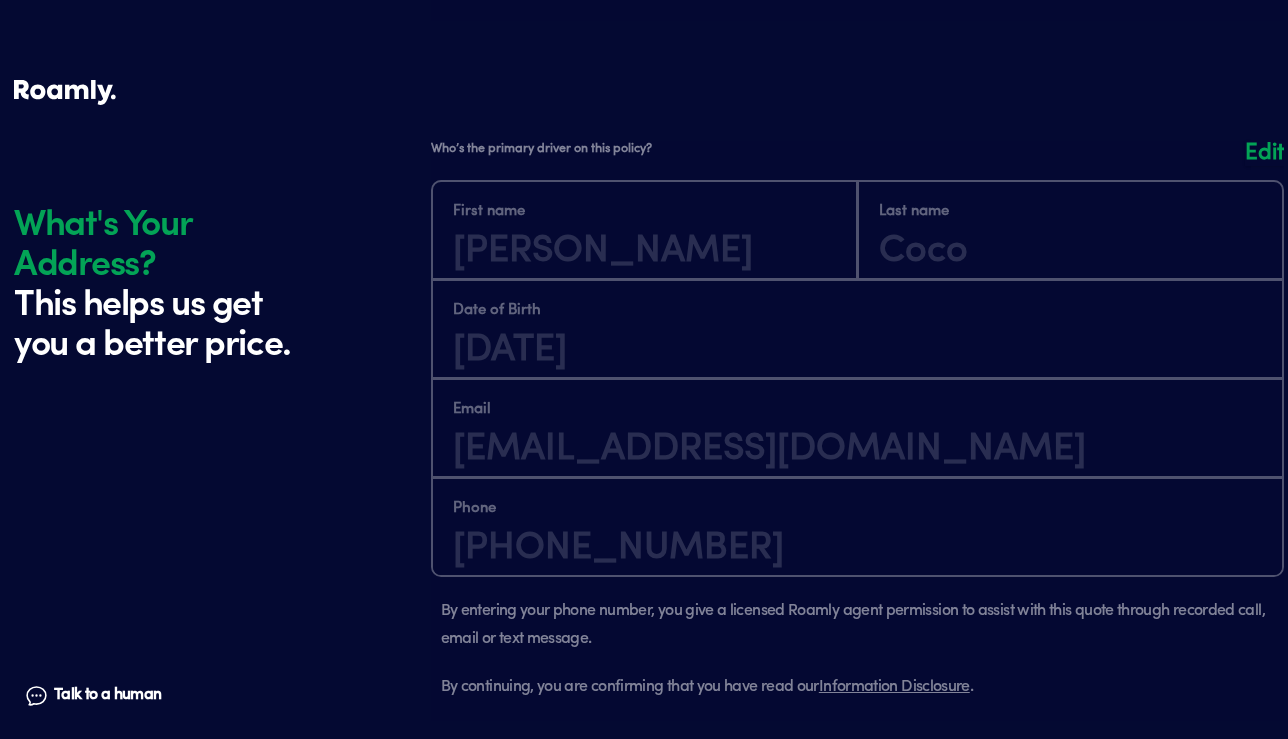scroll, scrollTop: 2280, scrollLeft: 0, axis: vertical 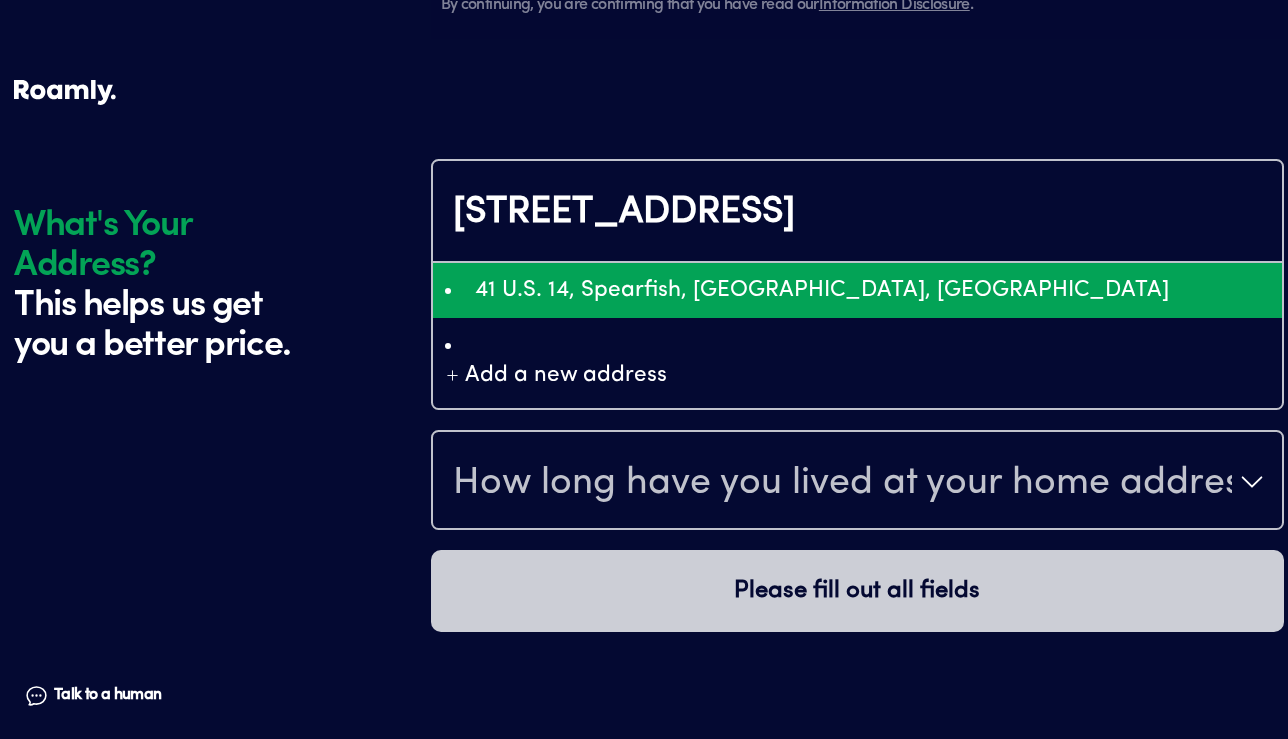 type on "ChIJQxK66JGZMlMR0mGFnjFY4N4" 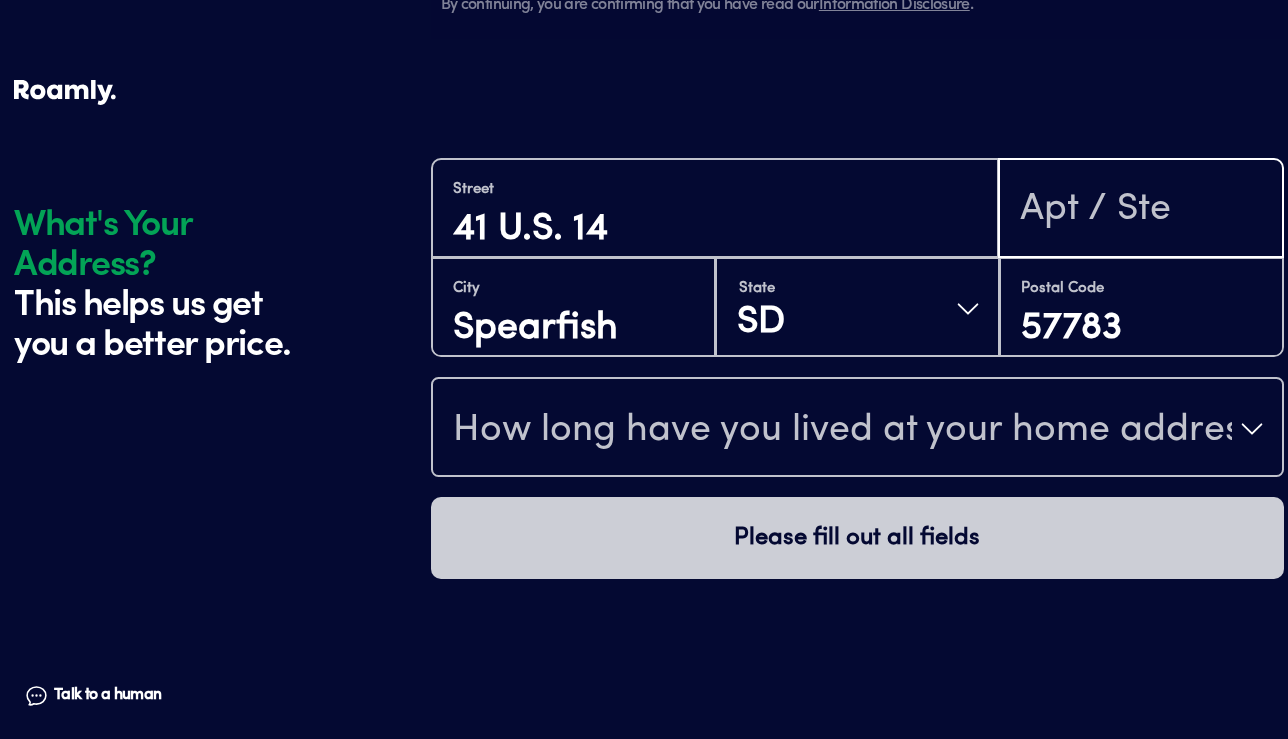 click at bounding box center (1141, 210) 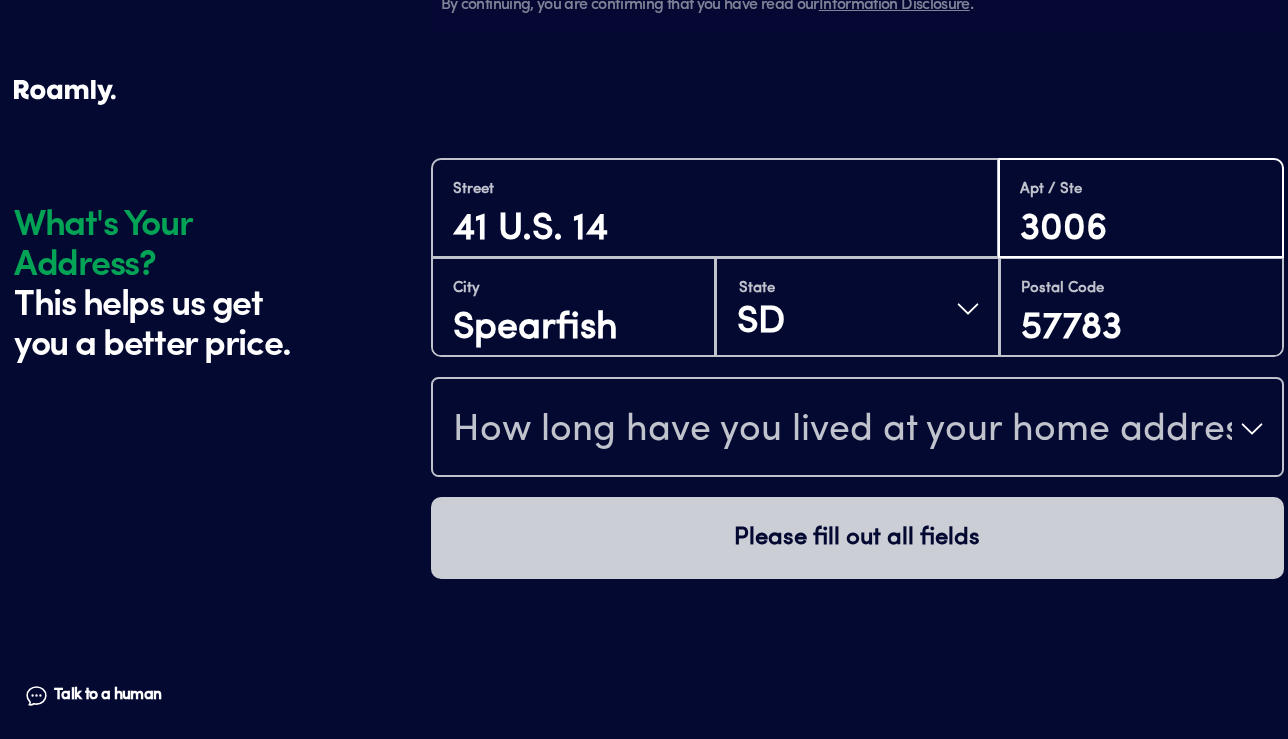 type on "3006" 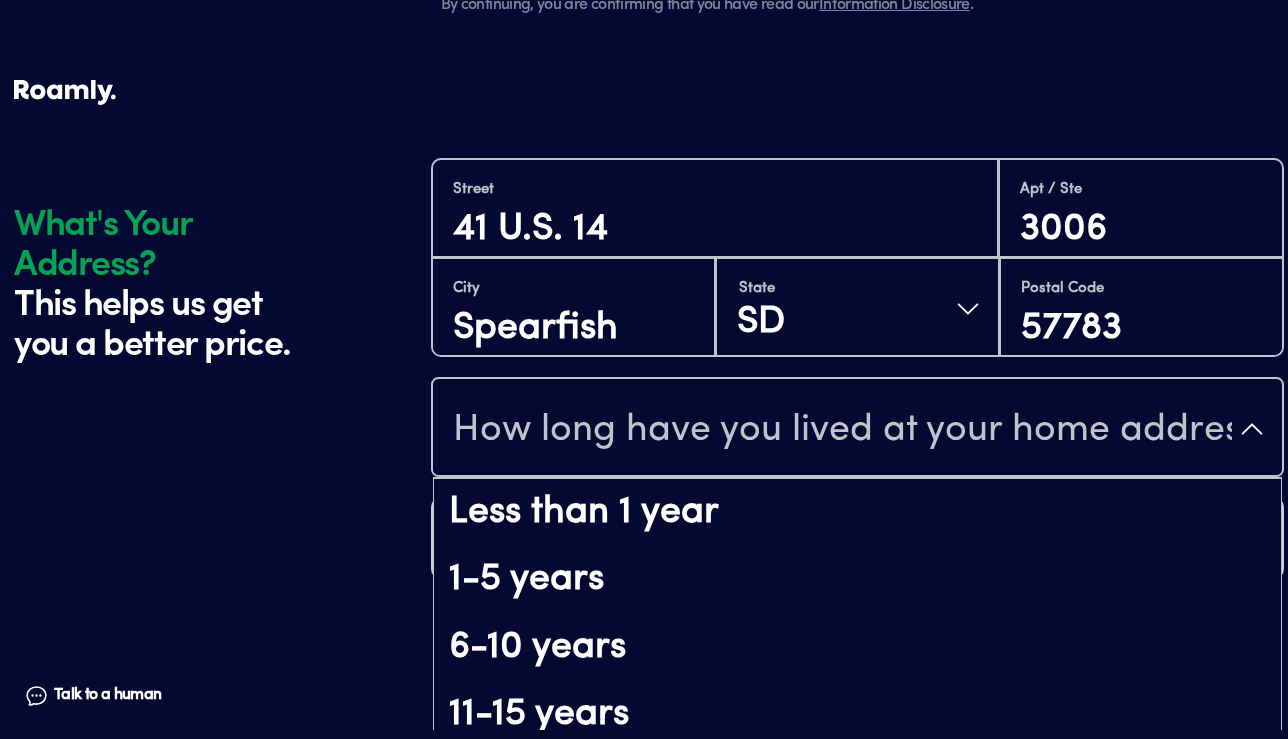 click on "How long have you lived at your home address?" at bounding box center [842, 431] 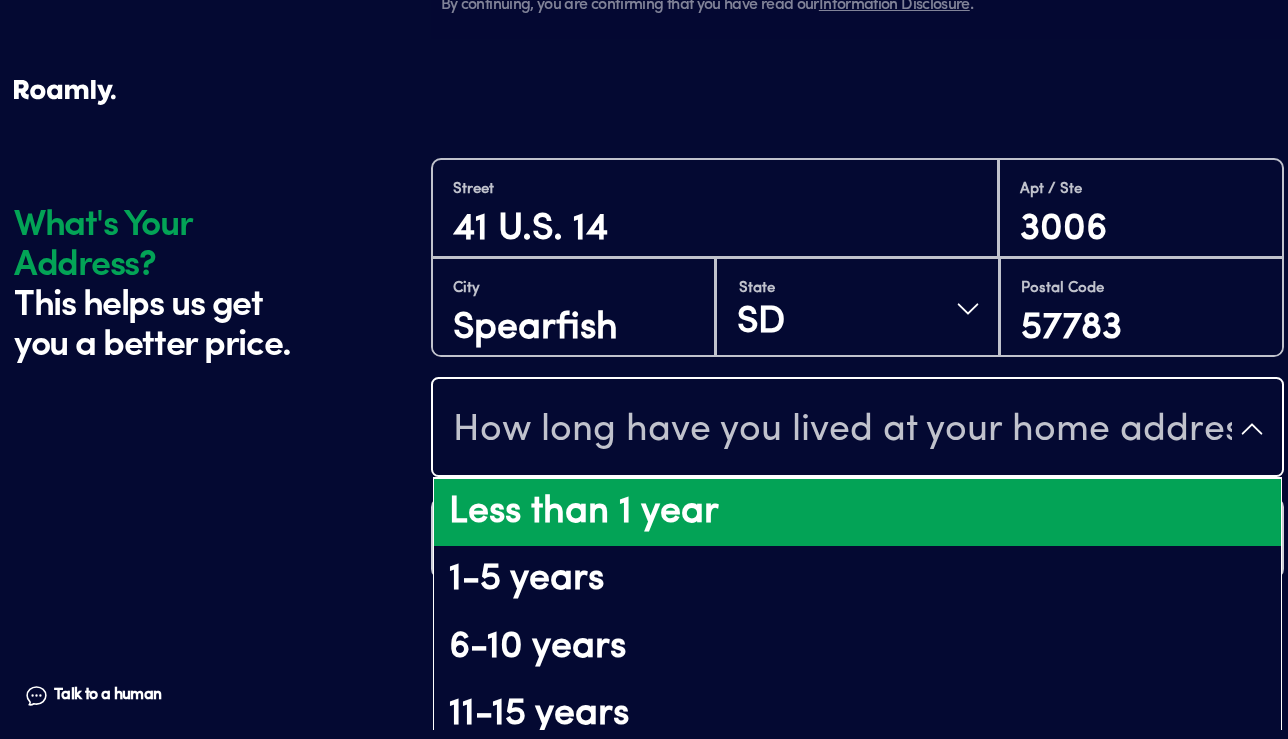 click on "Less than 1 year" at bounding box center [857, 513] 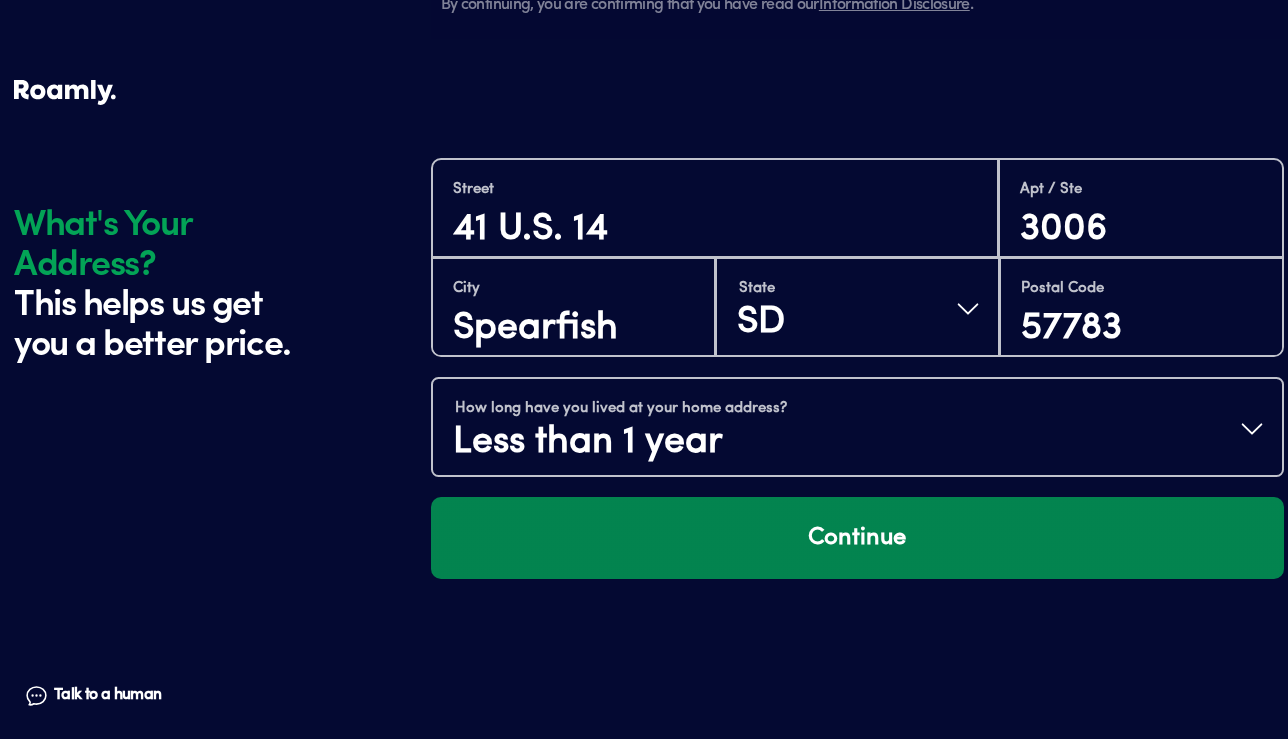 click on "Continue" at bounding box center [857, 538] 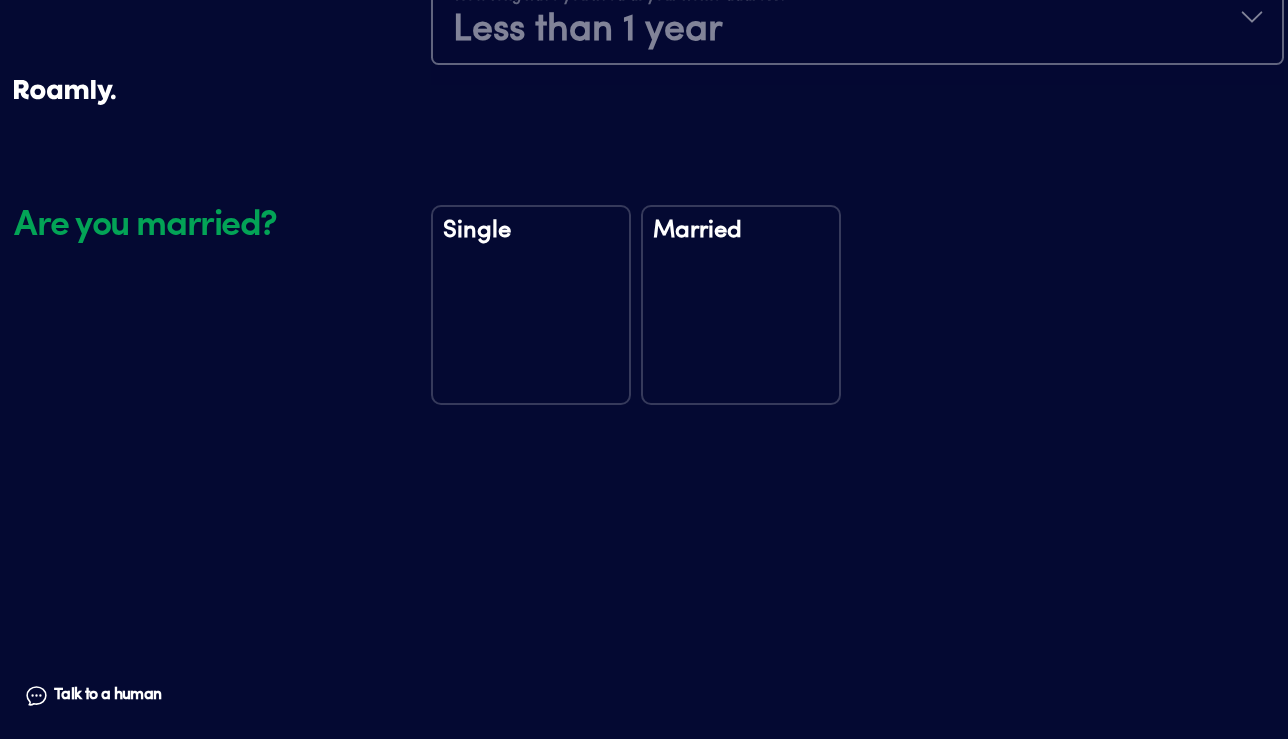 scroll, scrollTop: 2751, scrollLeft: 0, axis: vertical 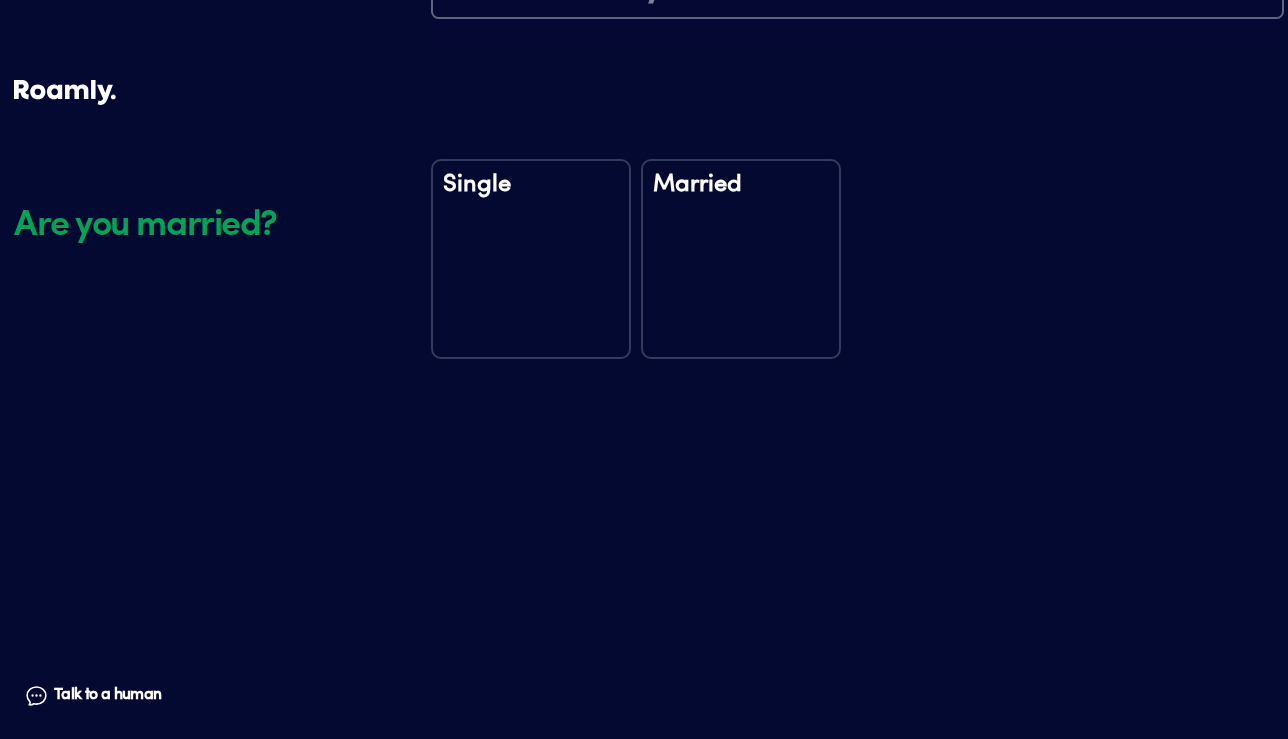 click on "Single" at bounding box center (531, 259) 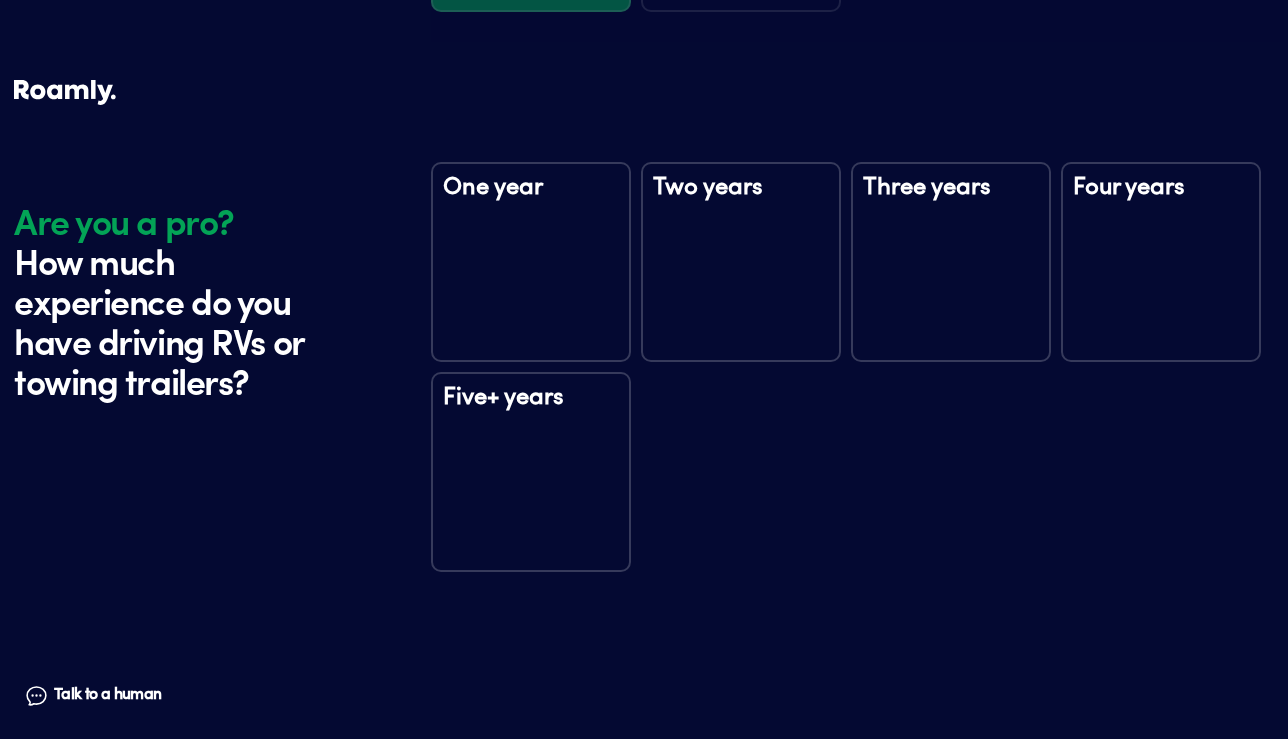 scroll, scrollTop: 3141, scrollLeft: 0, axis: vertical 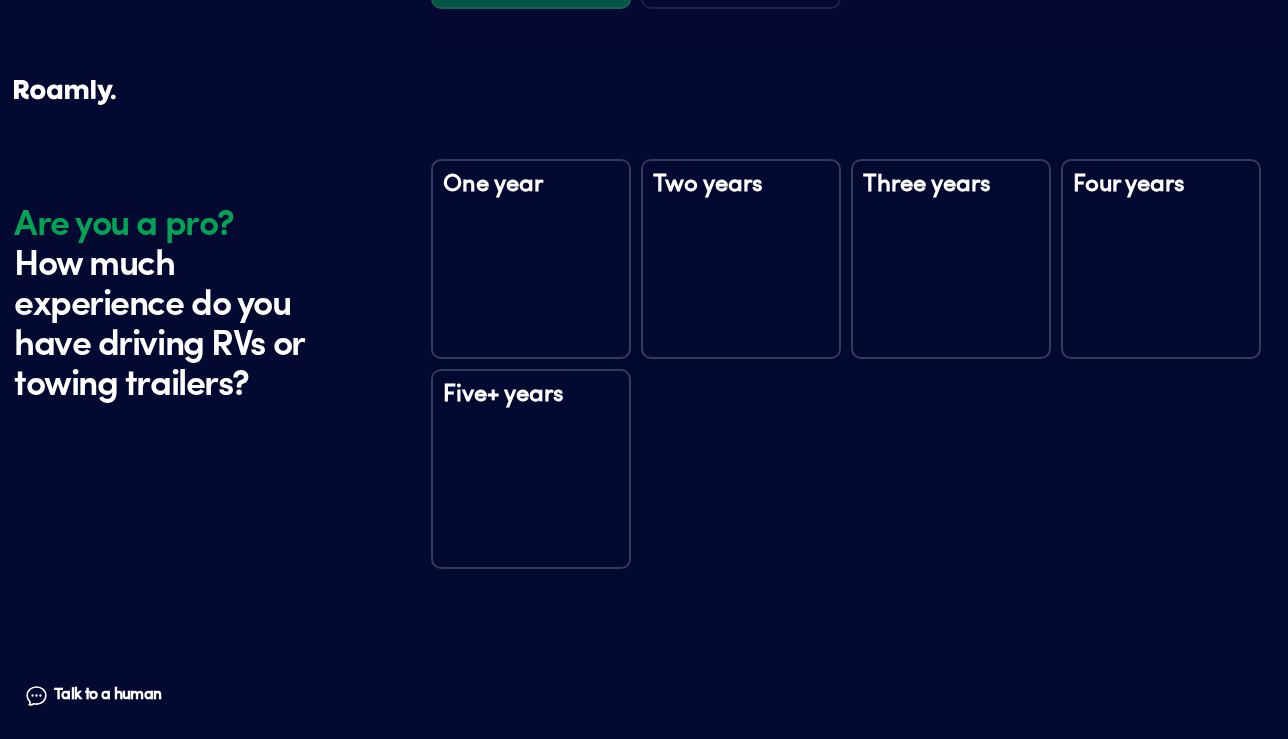 click on "Two years" at bounding box center (741, 259) 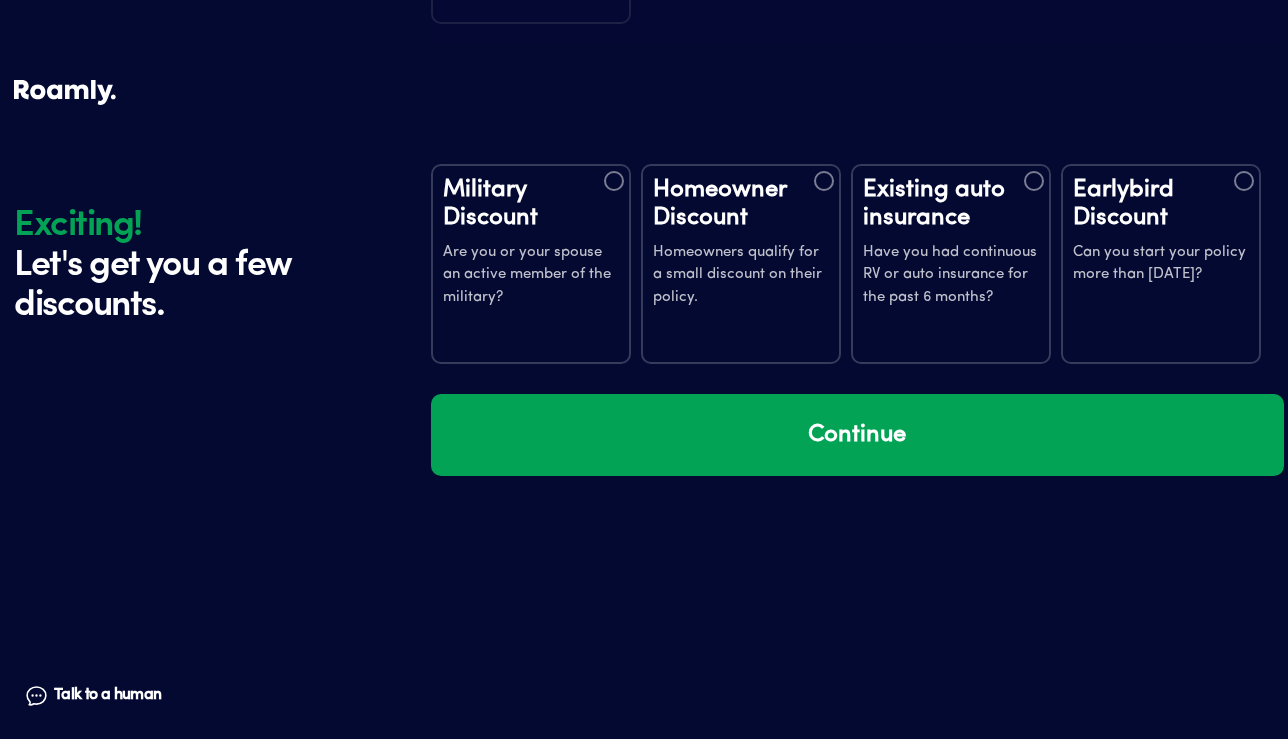 scroll, scrollTop: 3731, scrollLeft: 0, axis: vertical 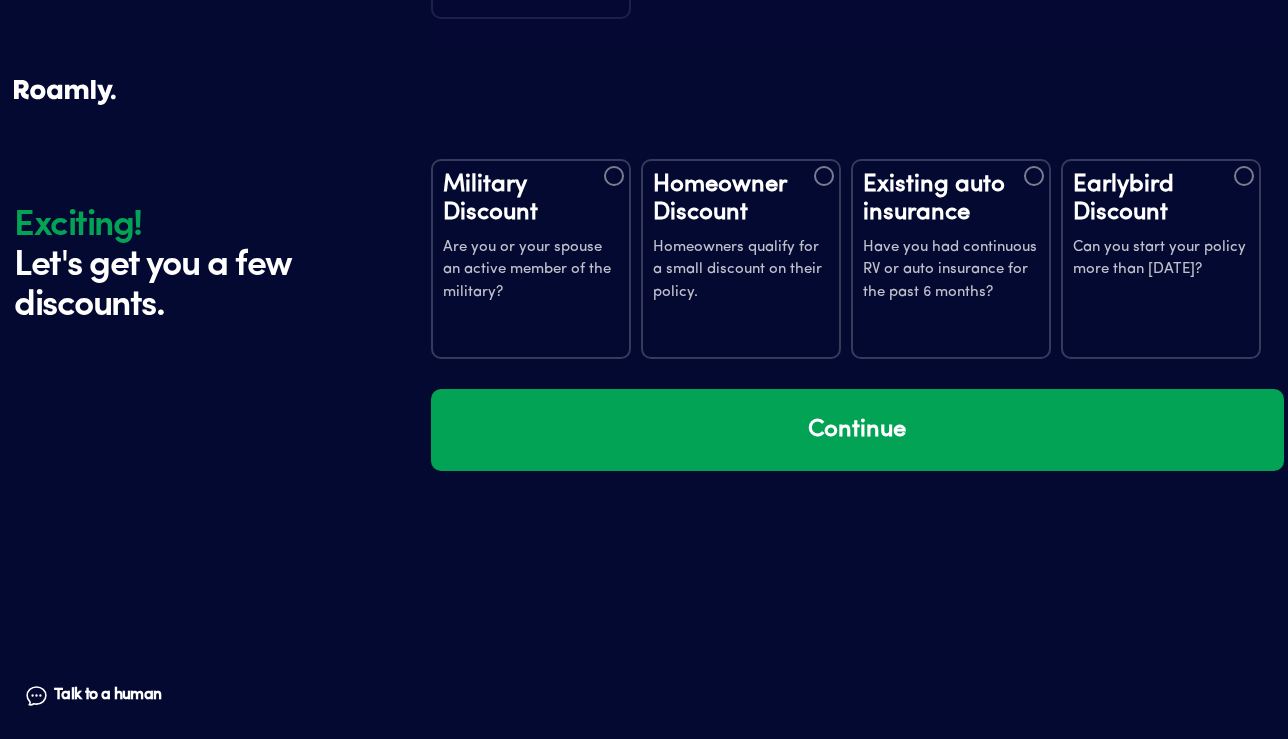 click on "Existing auto insurance Have you had continuous RV or auto insurance for the past 6 months?" at bounding box center (951, 259) 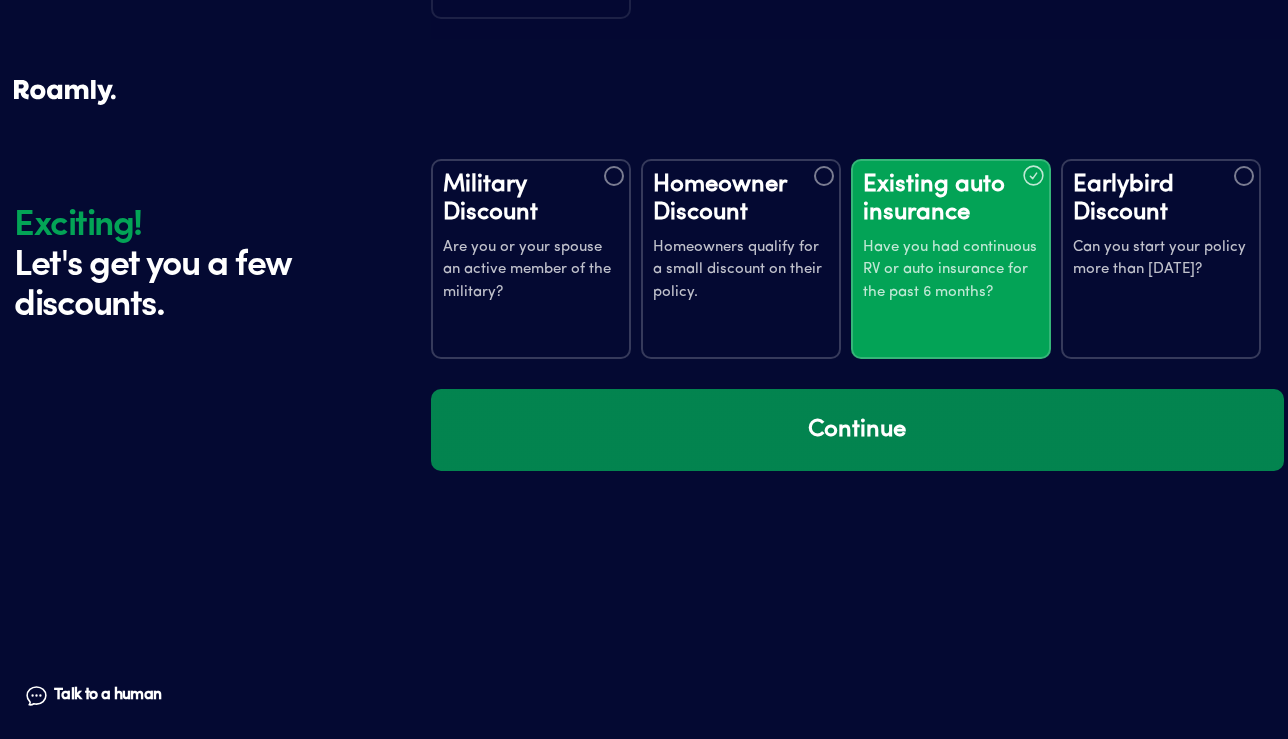 click on "Continue" at bounding box center [857, 430] 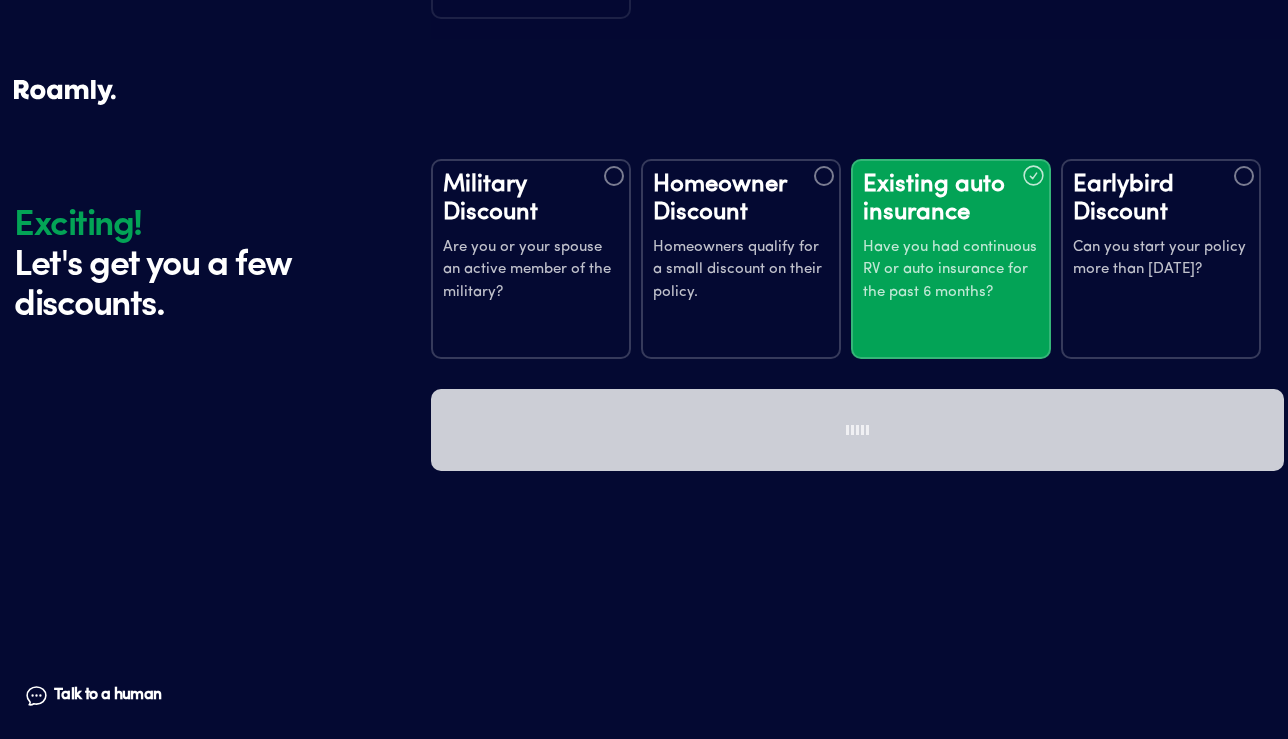 scroll, scrollTop: 0, scrollLeft: 0, axis: both 